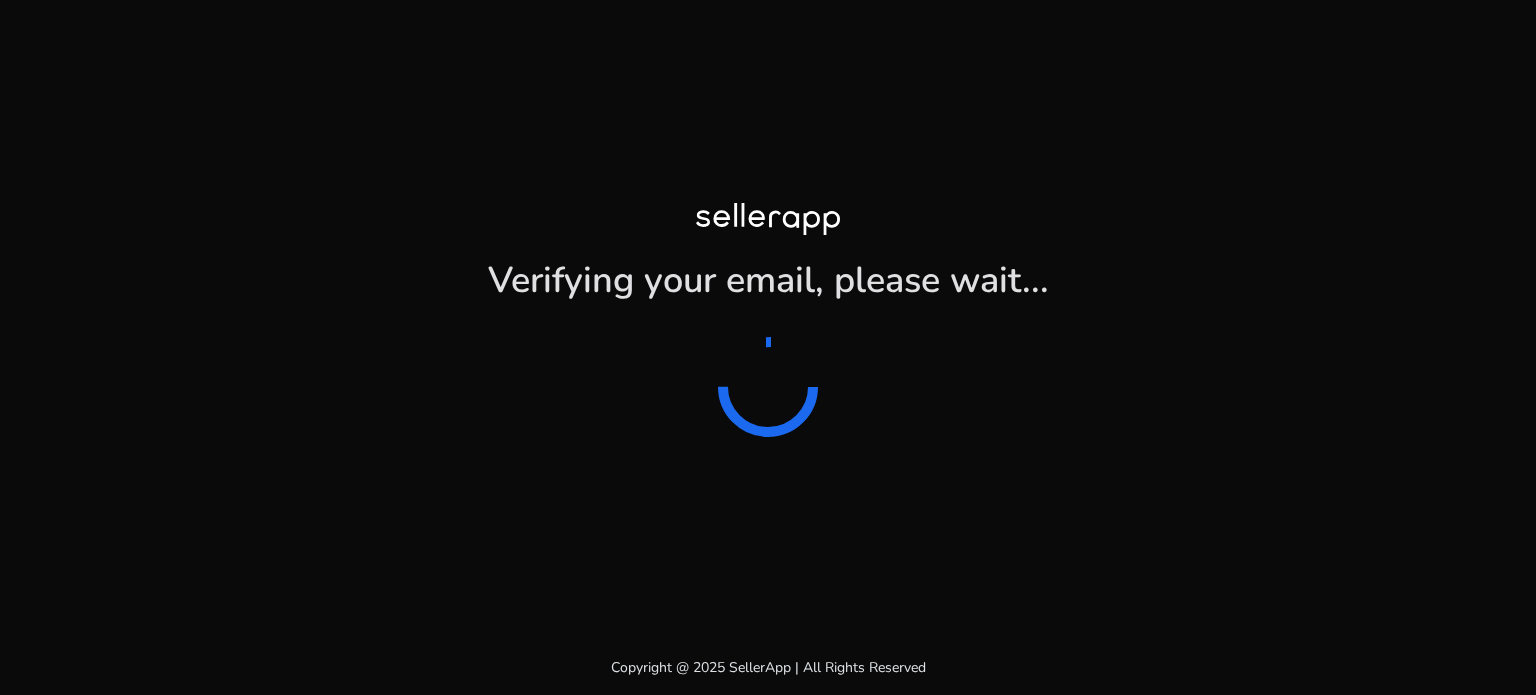 scroll, scrollTop: 0, scrollLeft: 0, axis: both 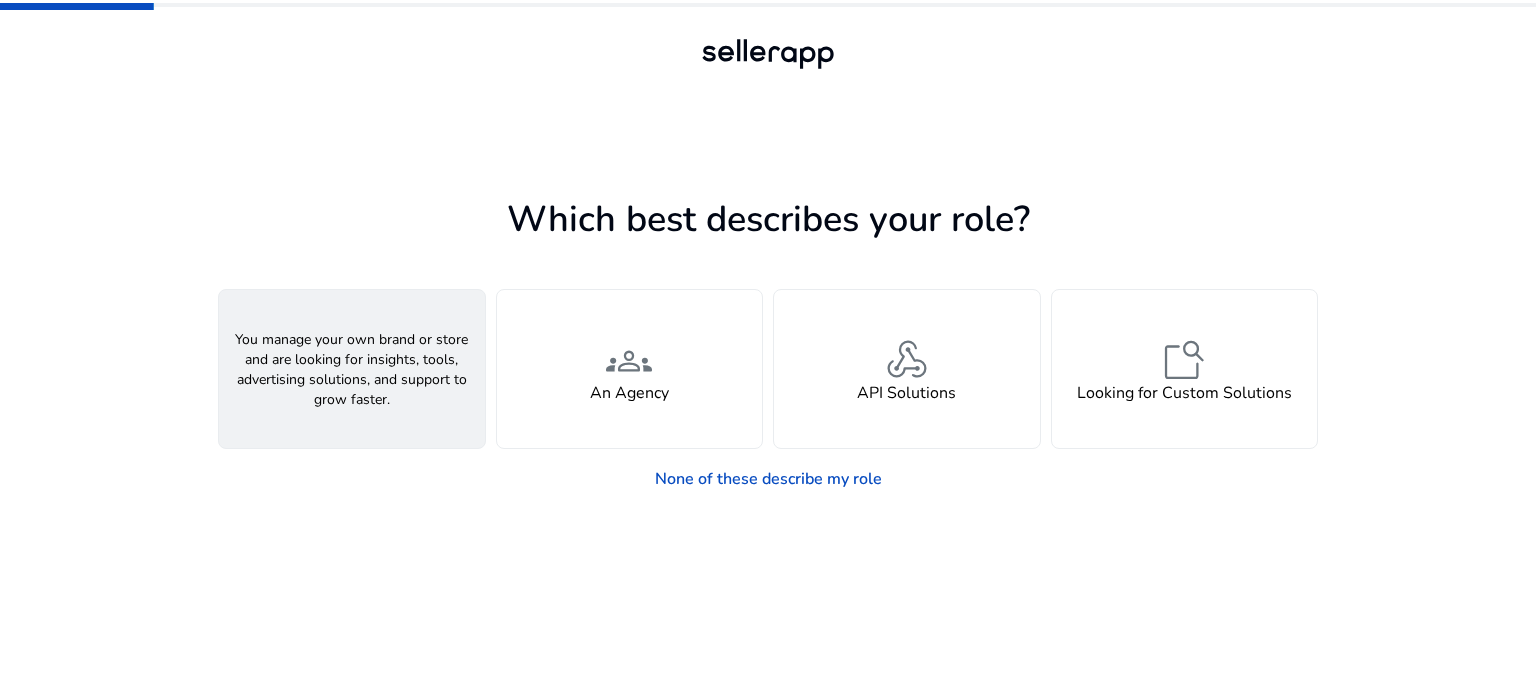 click on "person  A Seller" 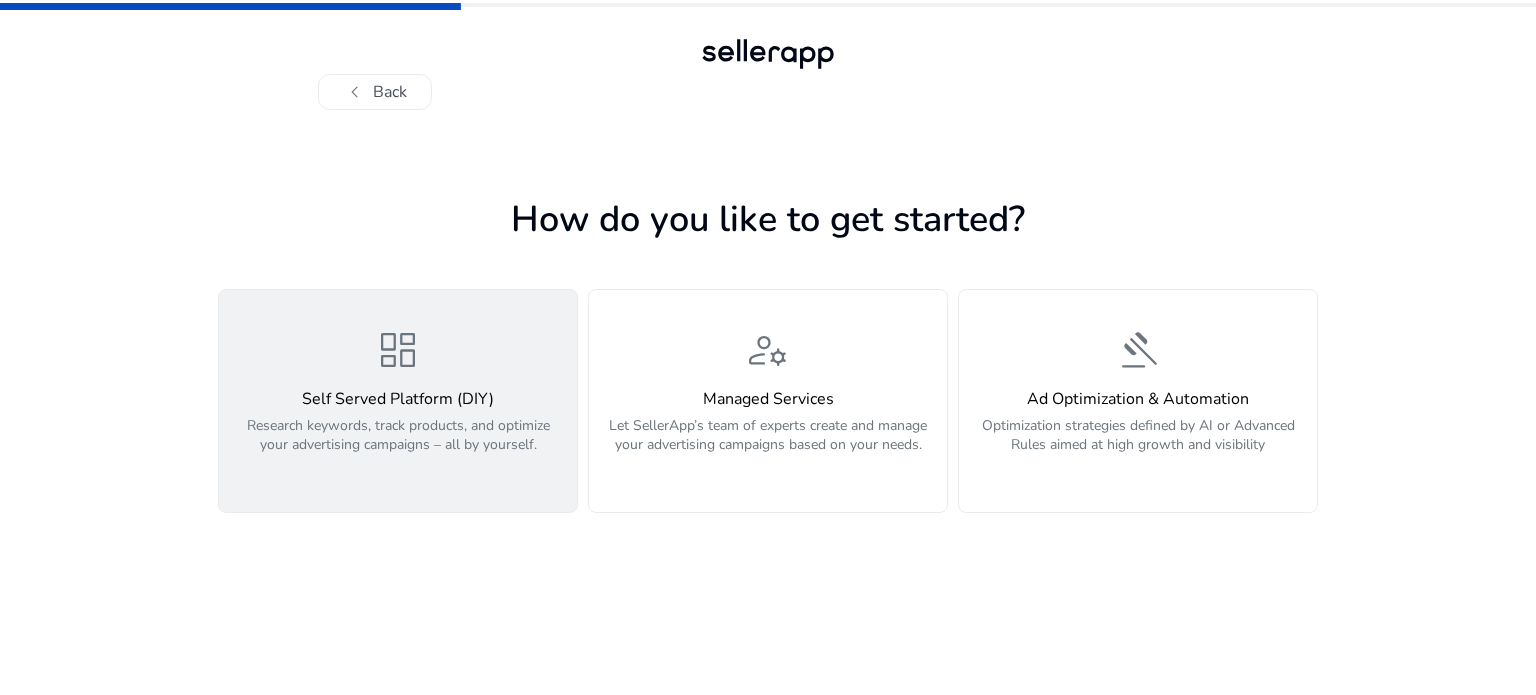 click on "dashboard  Self Served Platform (DIY)  Research keywords, track products, and optimize your advertising campaigns – all by yourself." 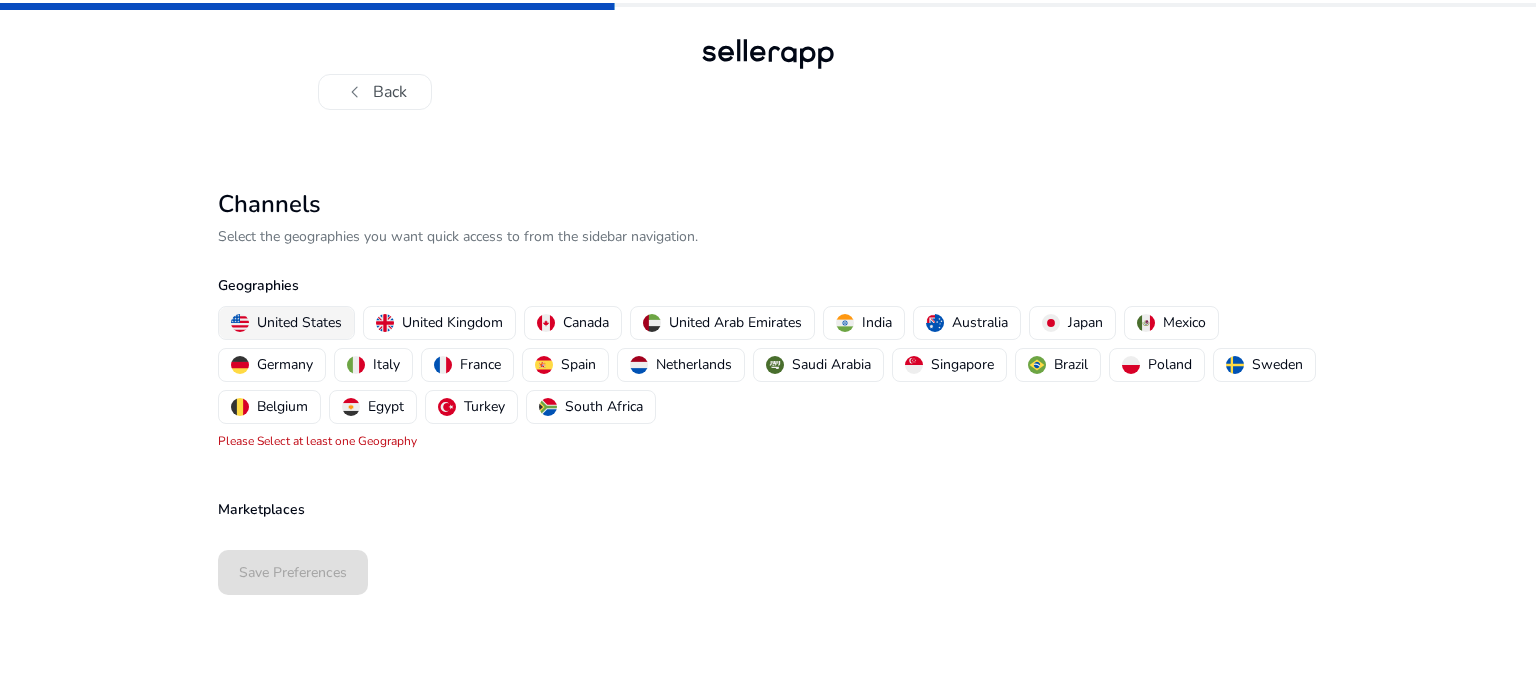 click on "United States" at bounding box center [299, 322] 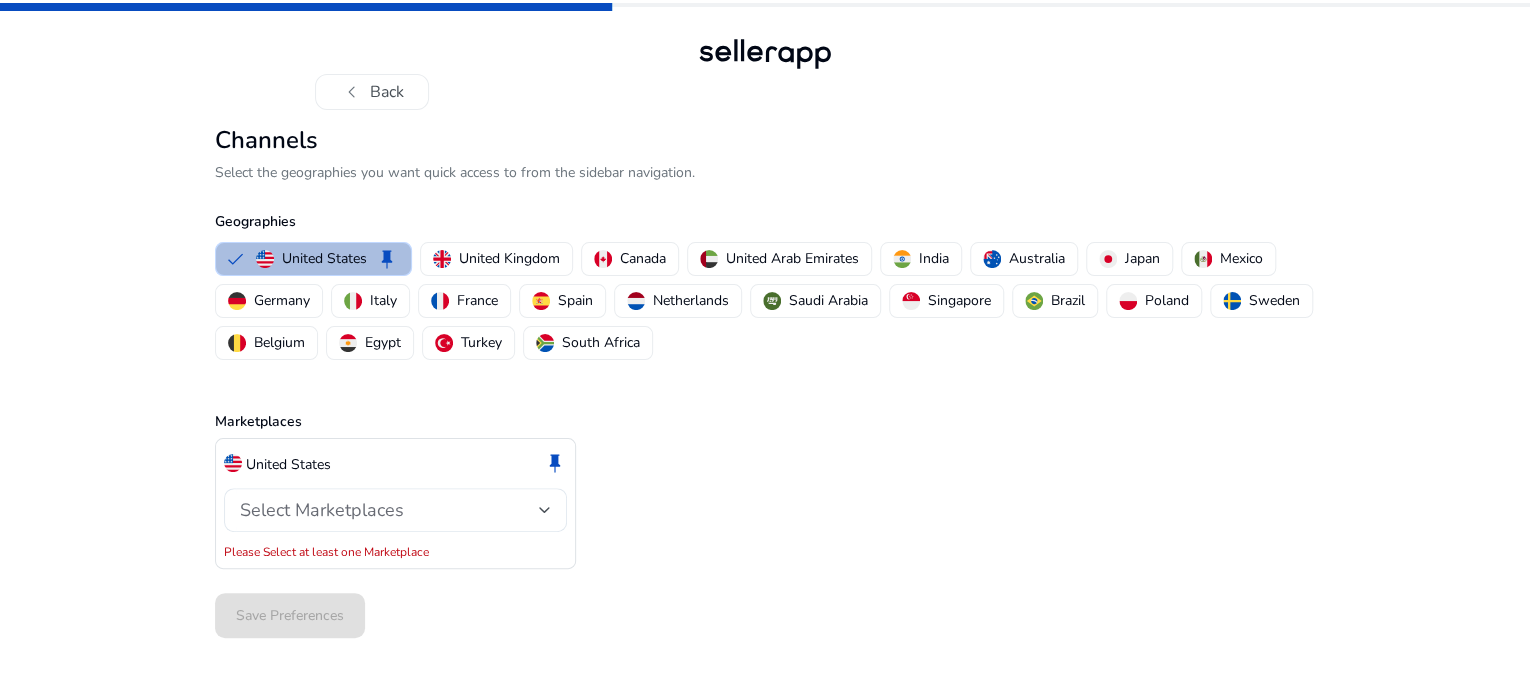 scroll, scrollTop: 13, scrollLeft: 0, axis: vertical 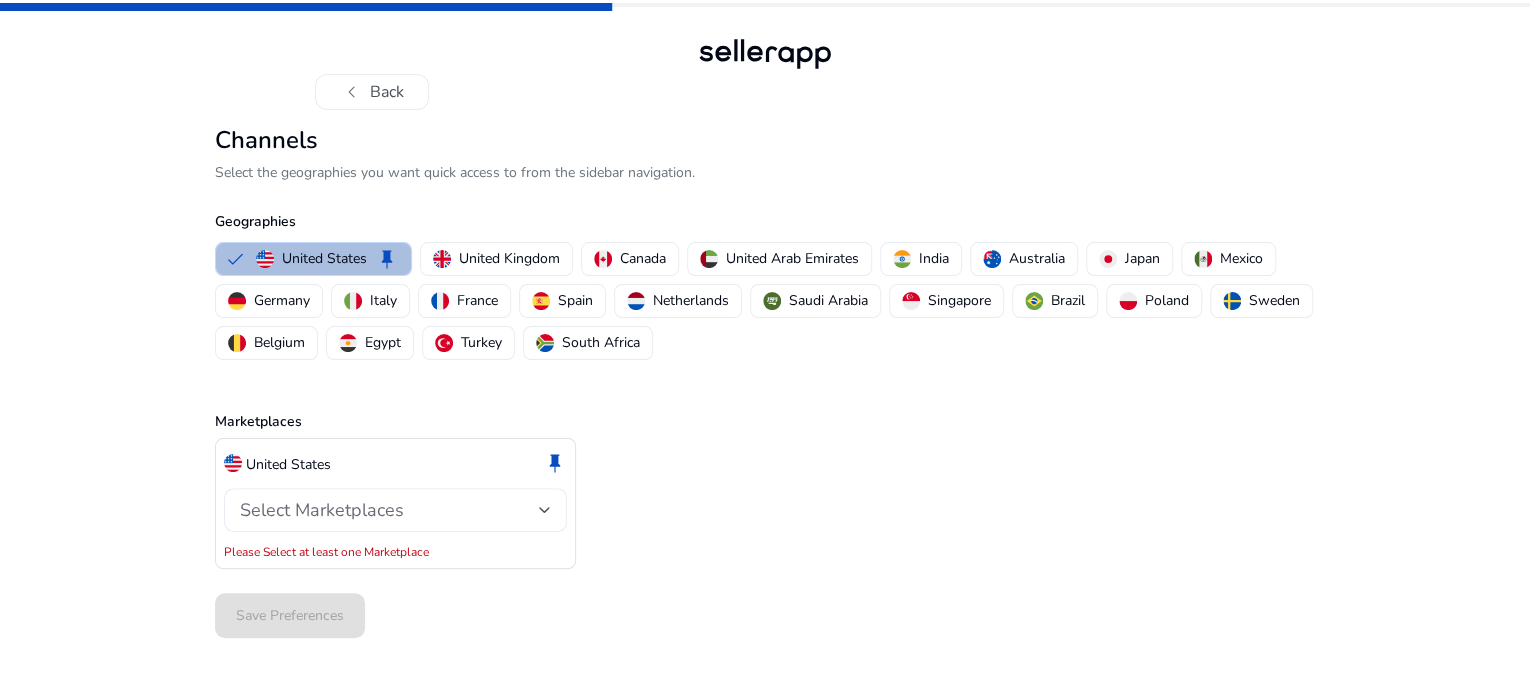 click on "Select Marketplaces" at bounding box center [322, 510] 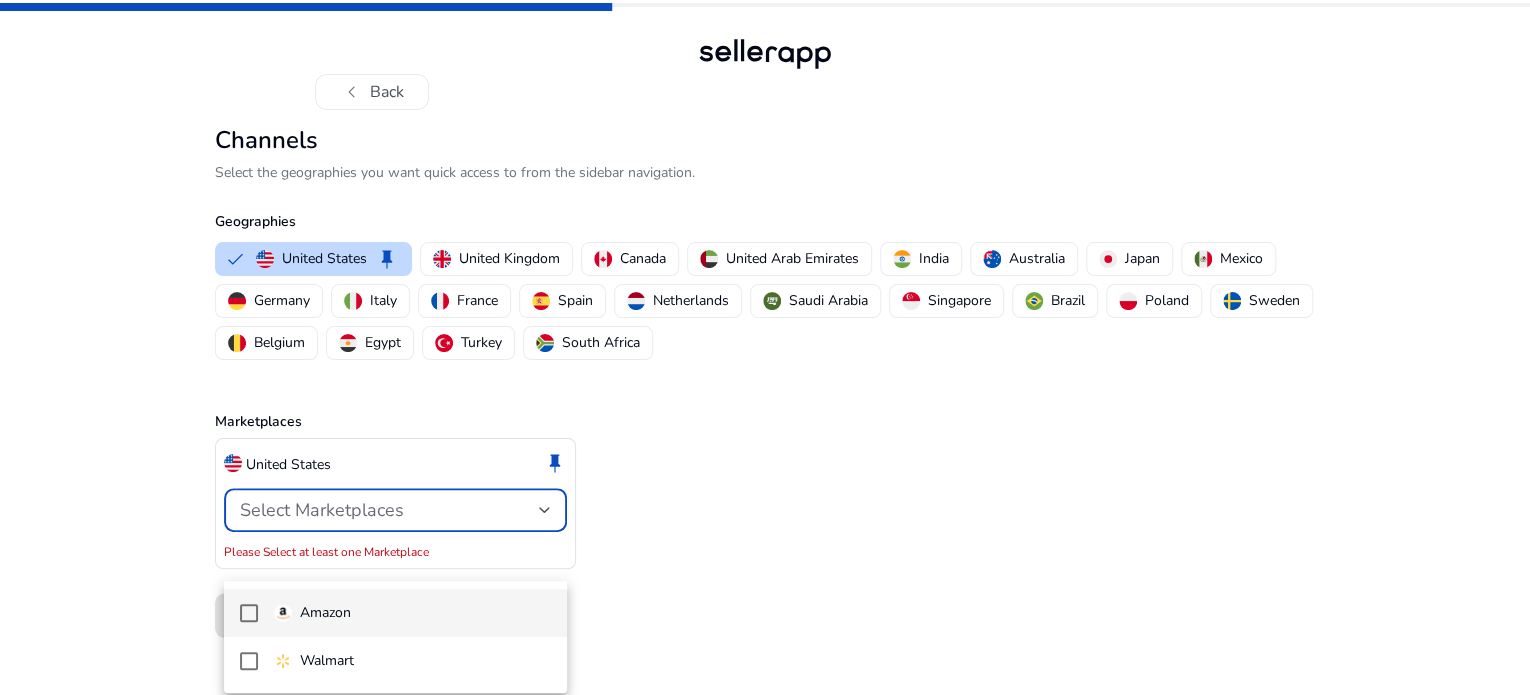 click on "Amazon" at bounding box center [325, 613] 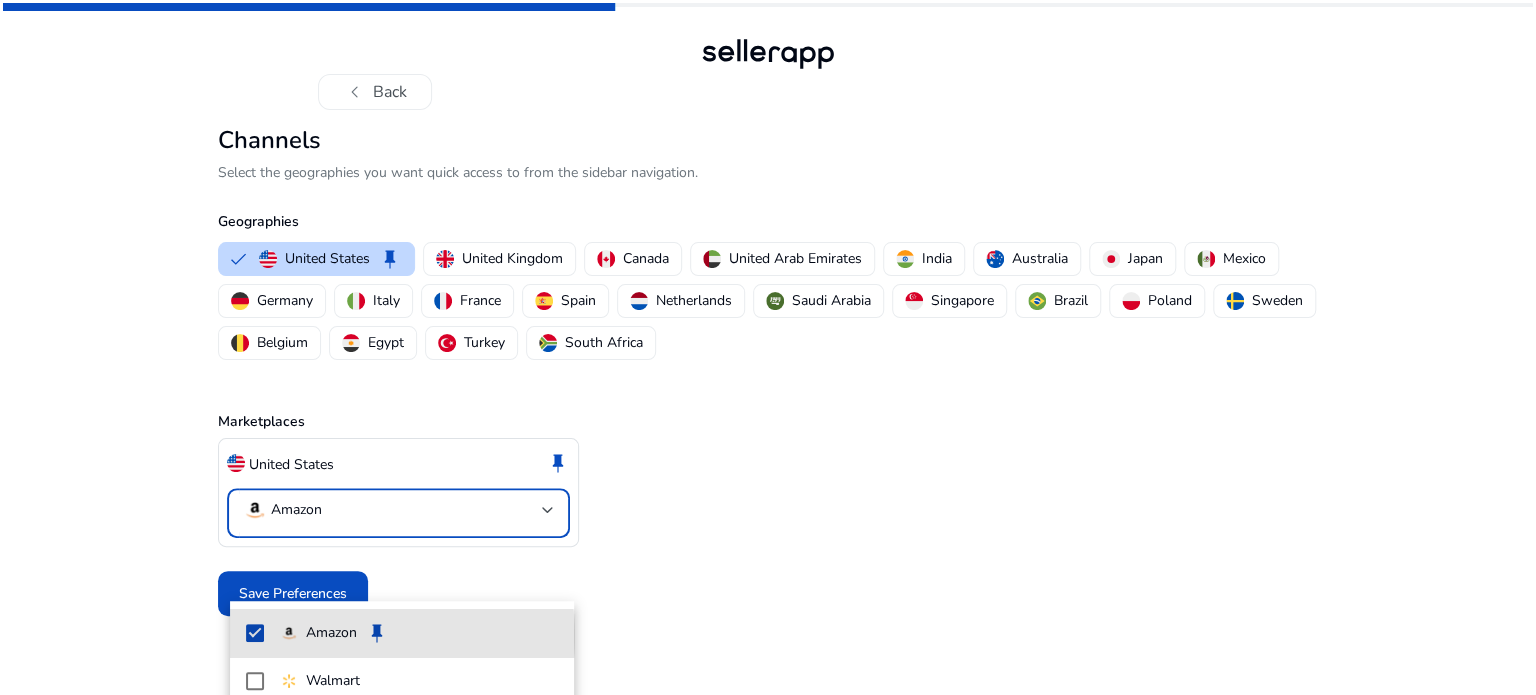 scroll, scrollTop: 0, scrollLeft: 0, axis: both 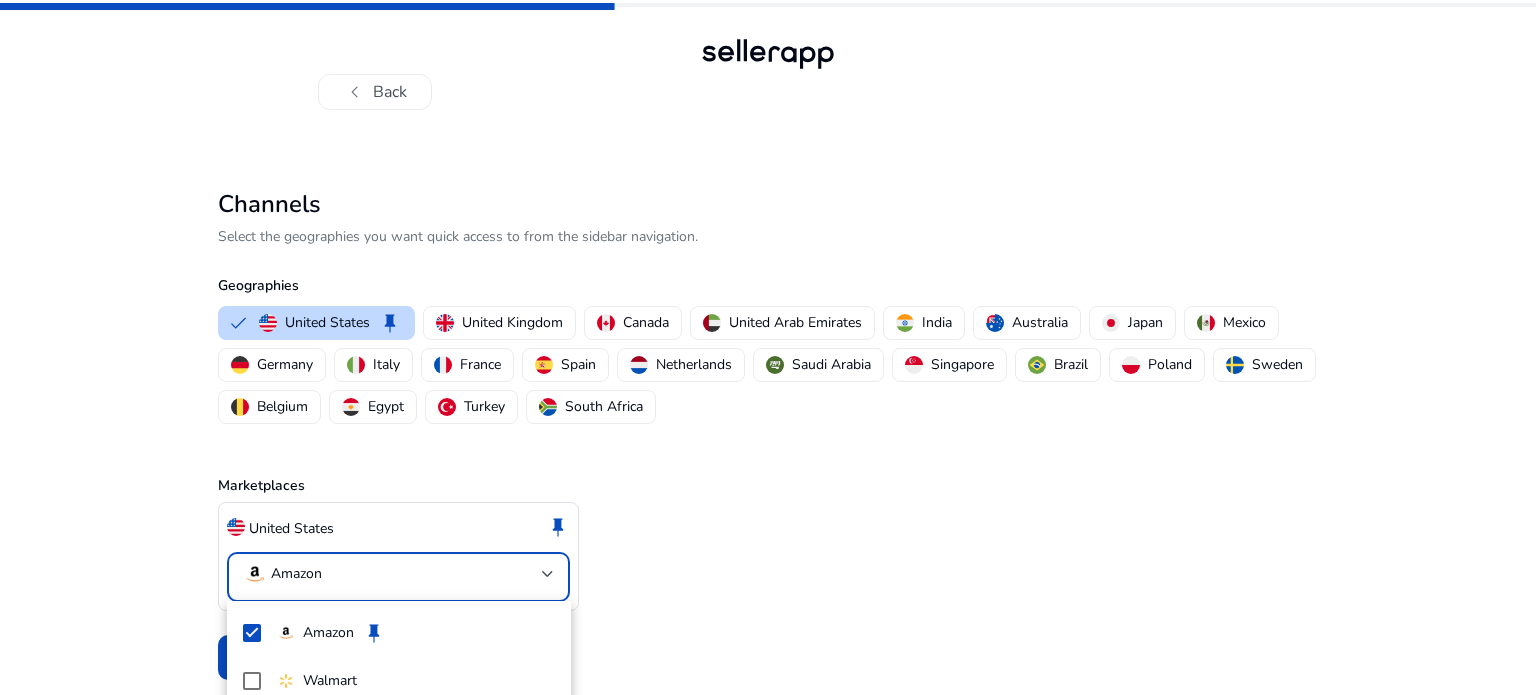 click at bounding box center [768, 347] 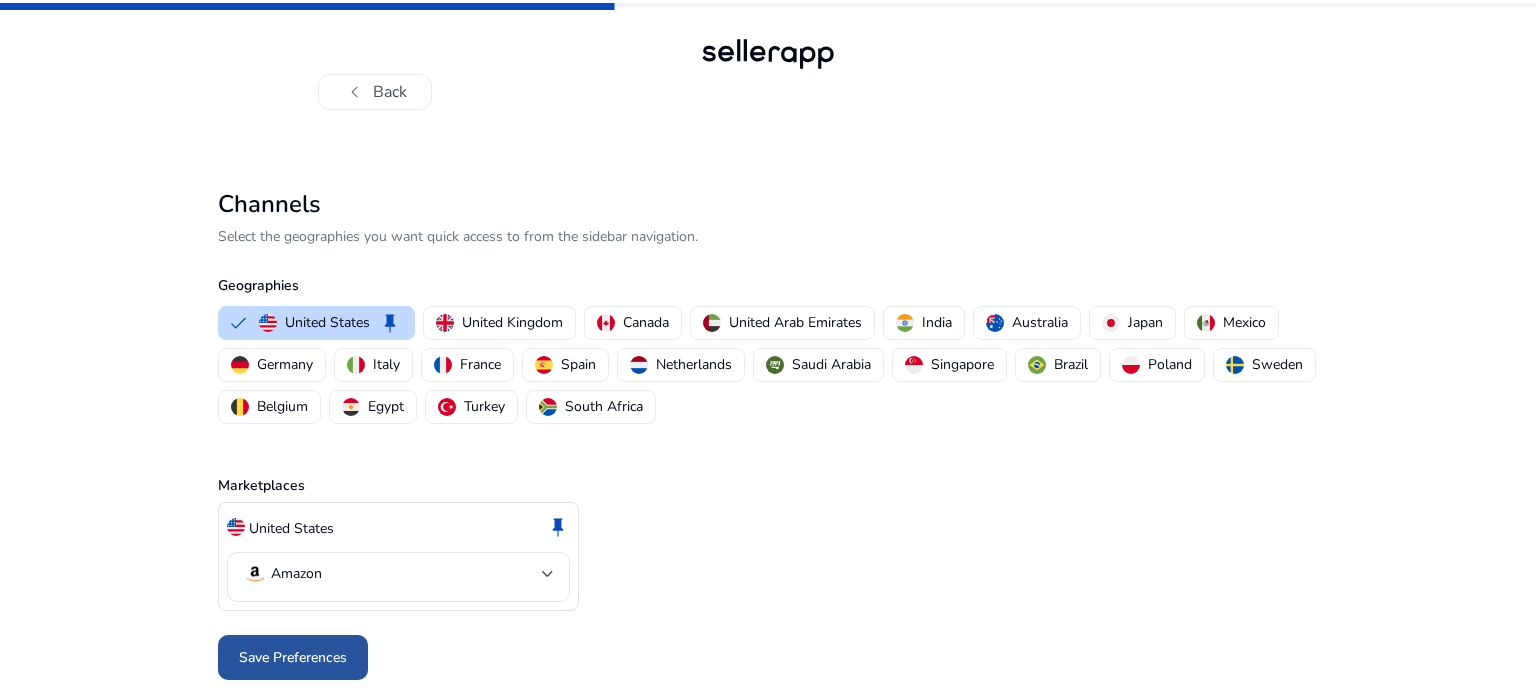 click on "Save Preferences" 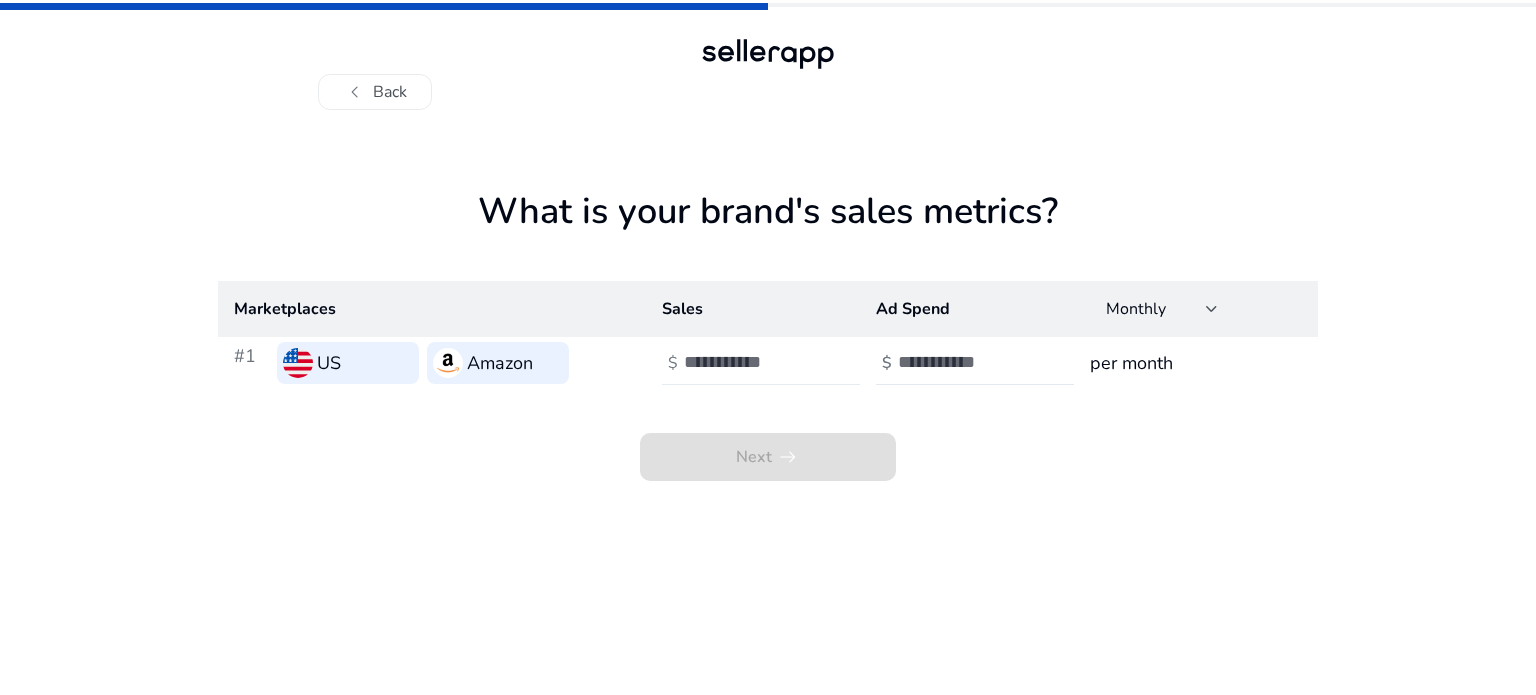 click on "$" 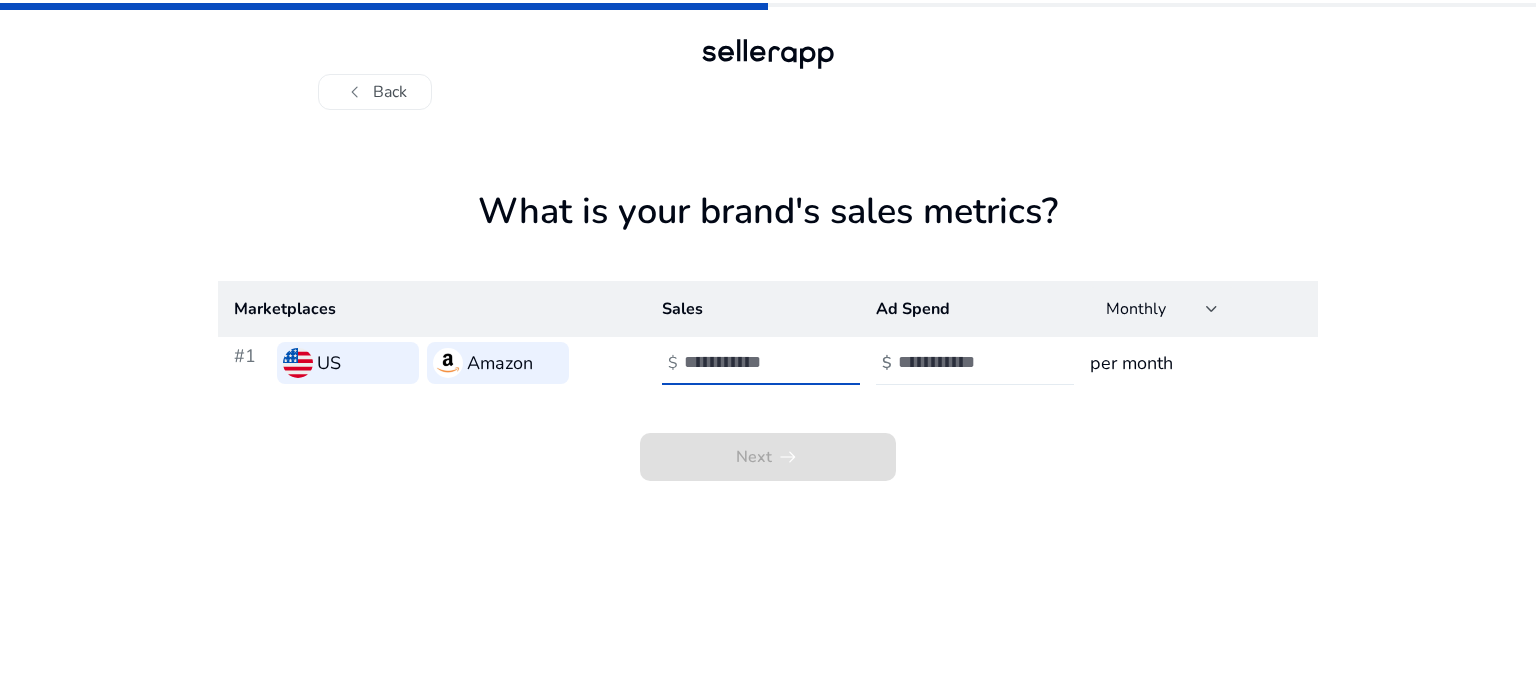 type on "***" 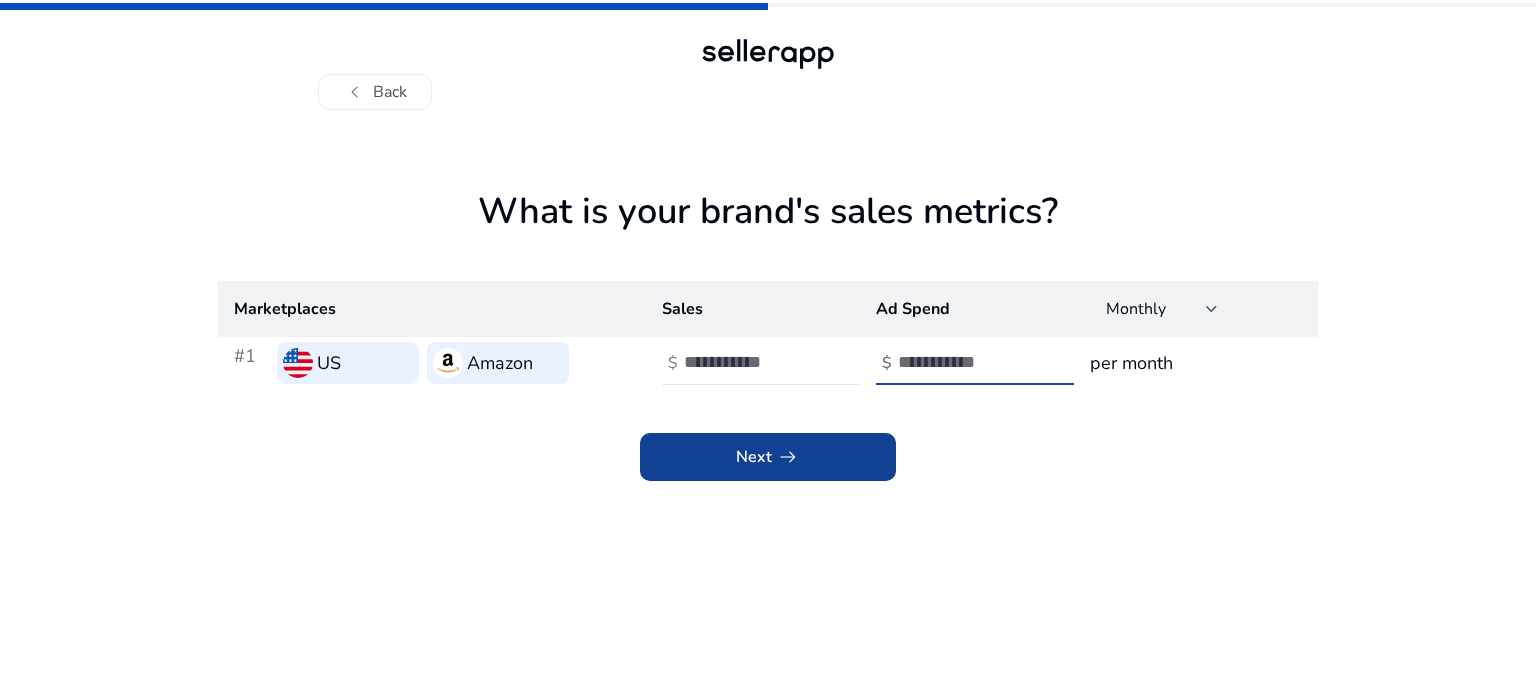 type on "***" 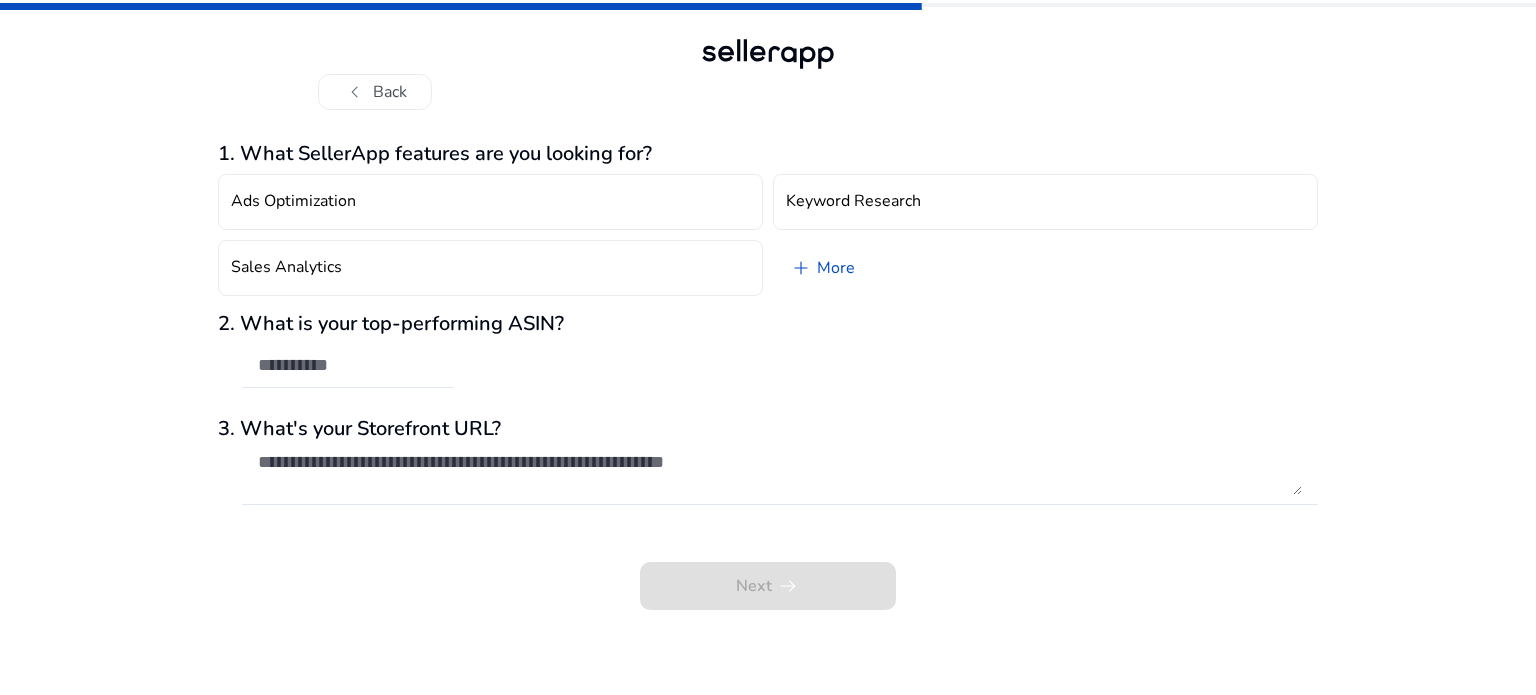 click on "2. What is your top-performing ASIN?" 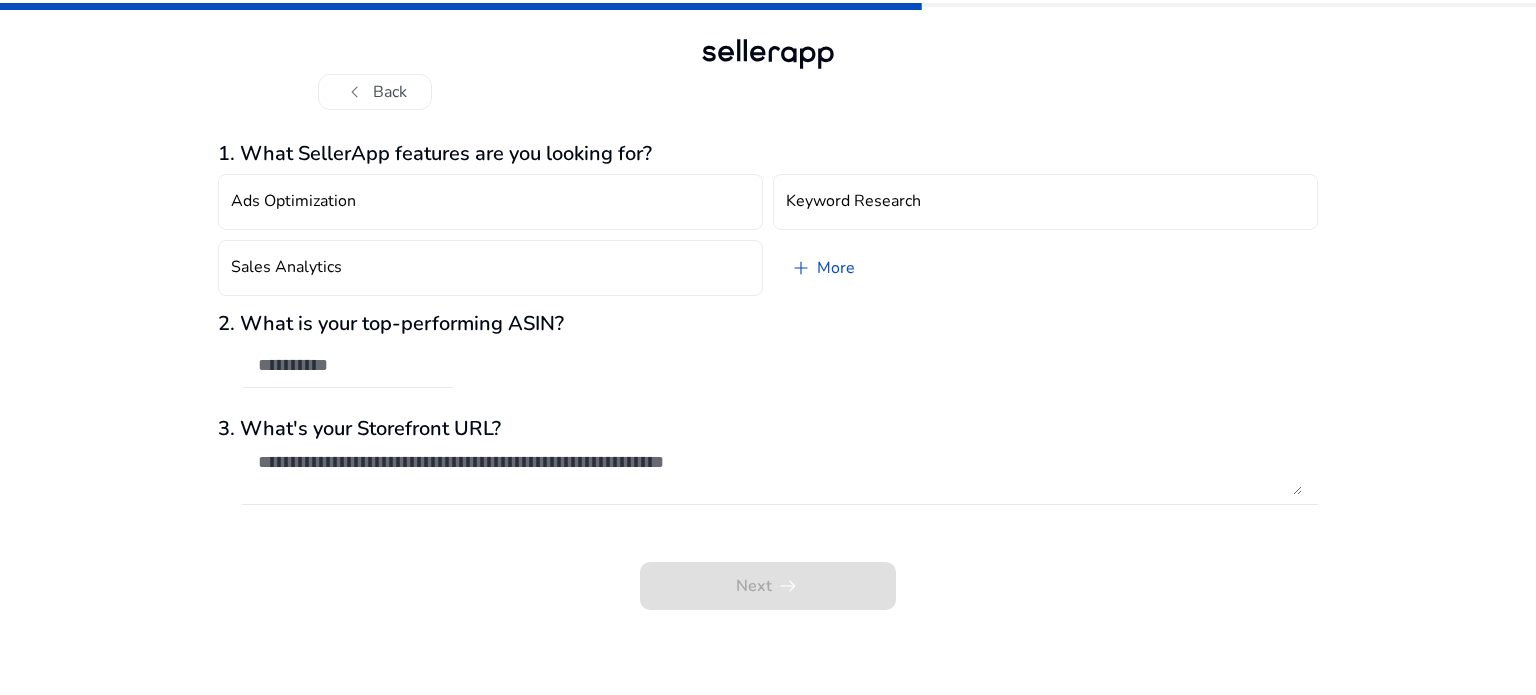 click at bounding box center [348, 365] 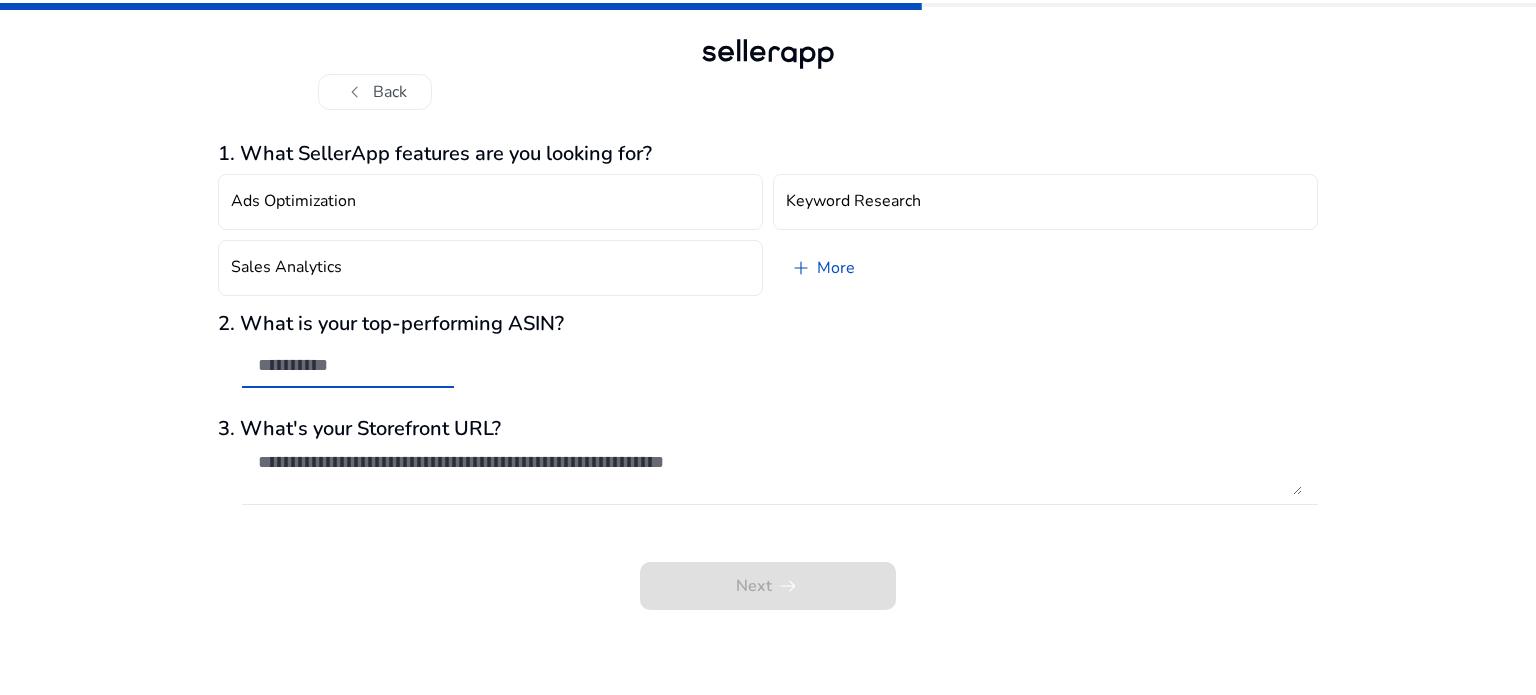 paste on "**********" 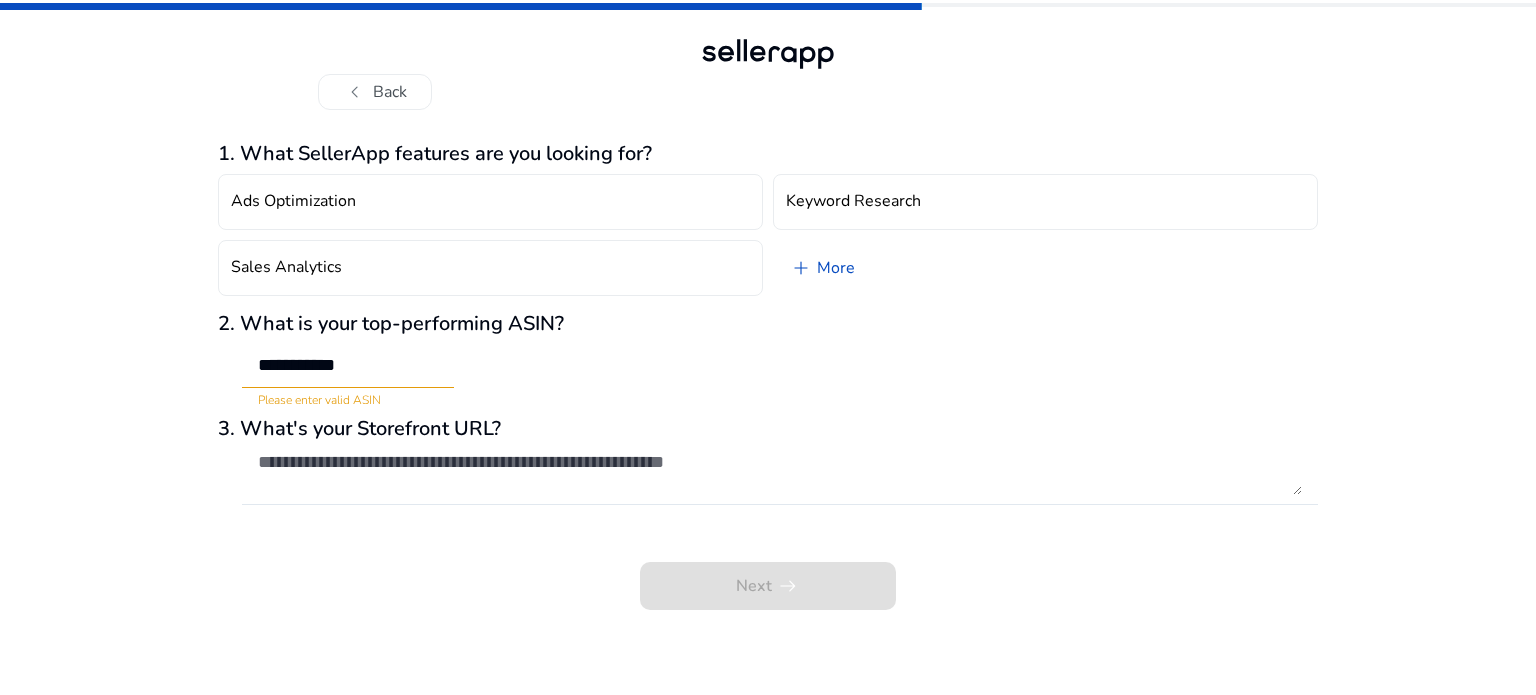 click on "Next   arrow_right_alt" 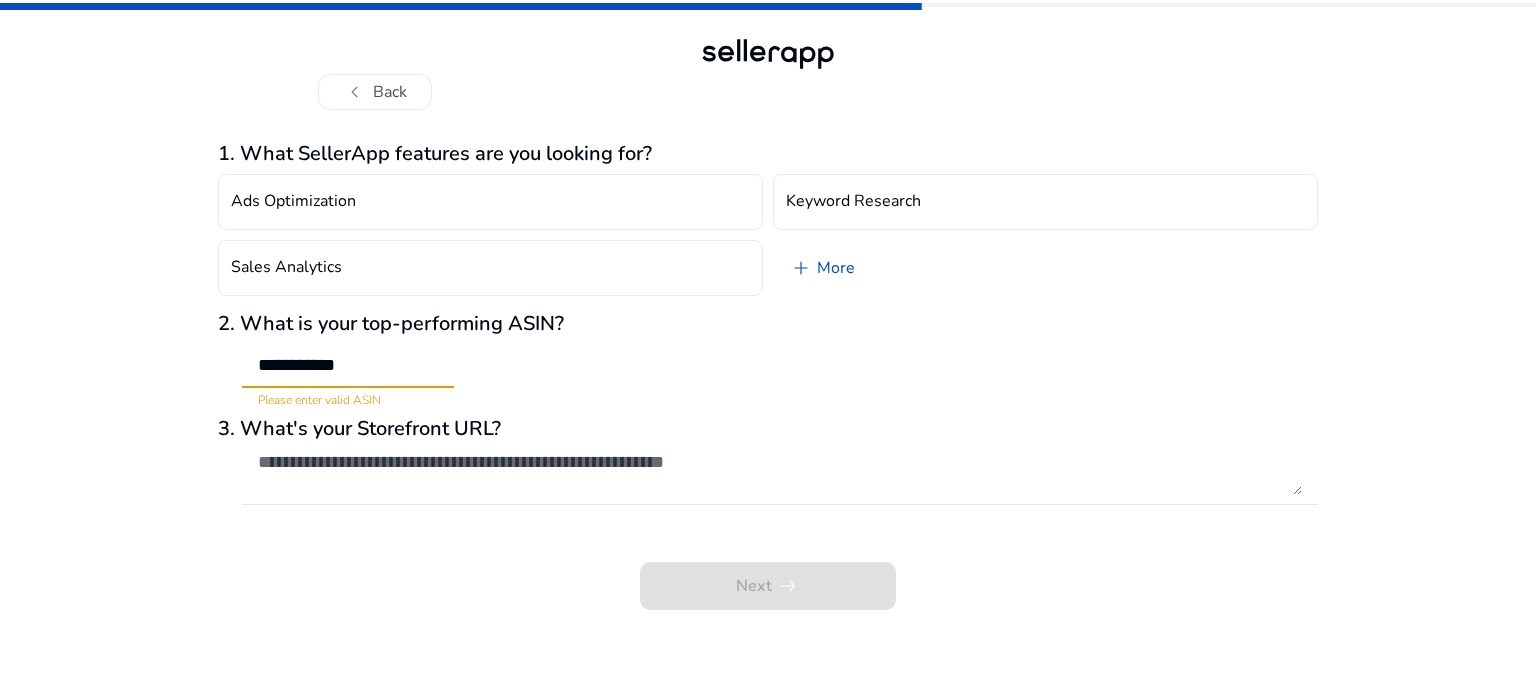 click on "**********" at bounding box center (348, 365) 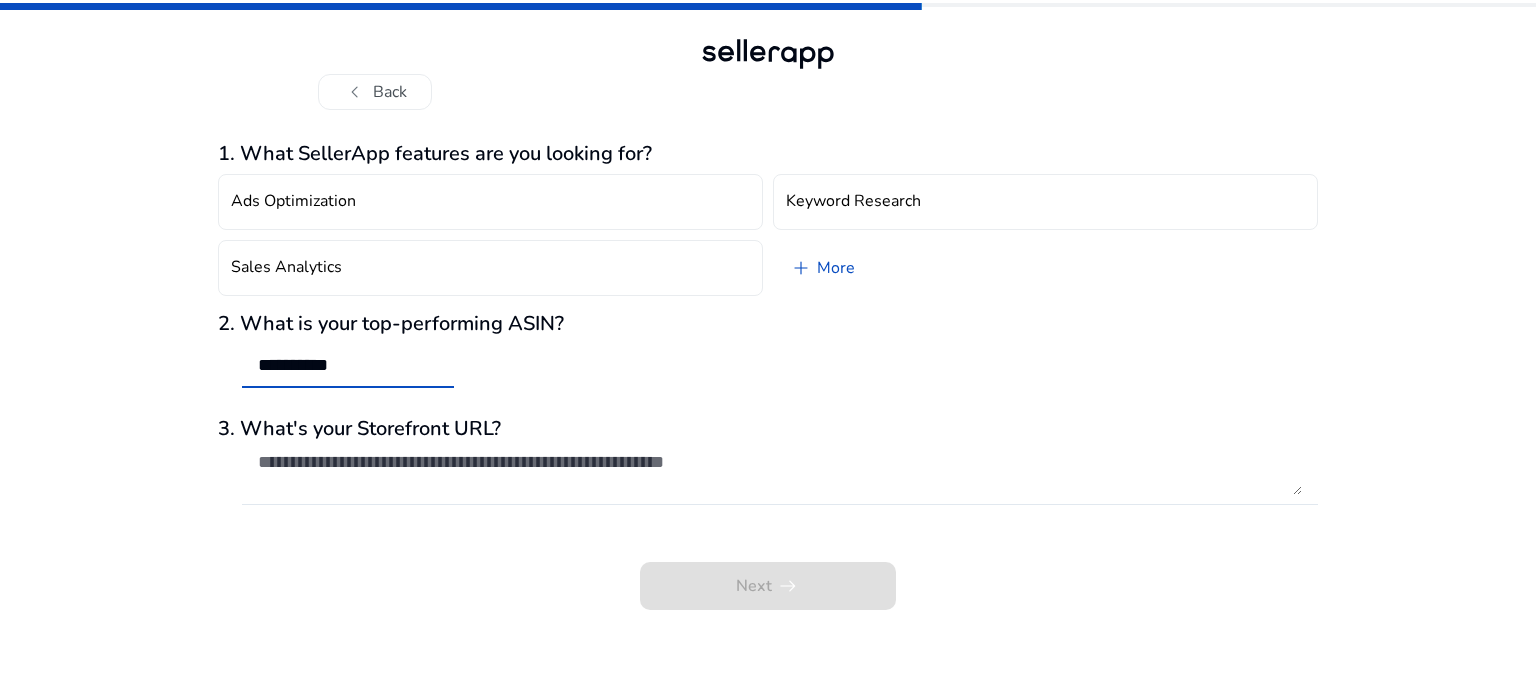 type on "**********" 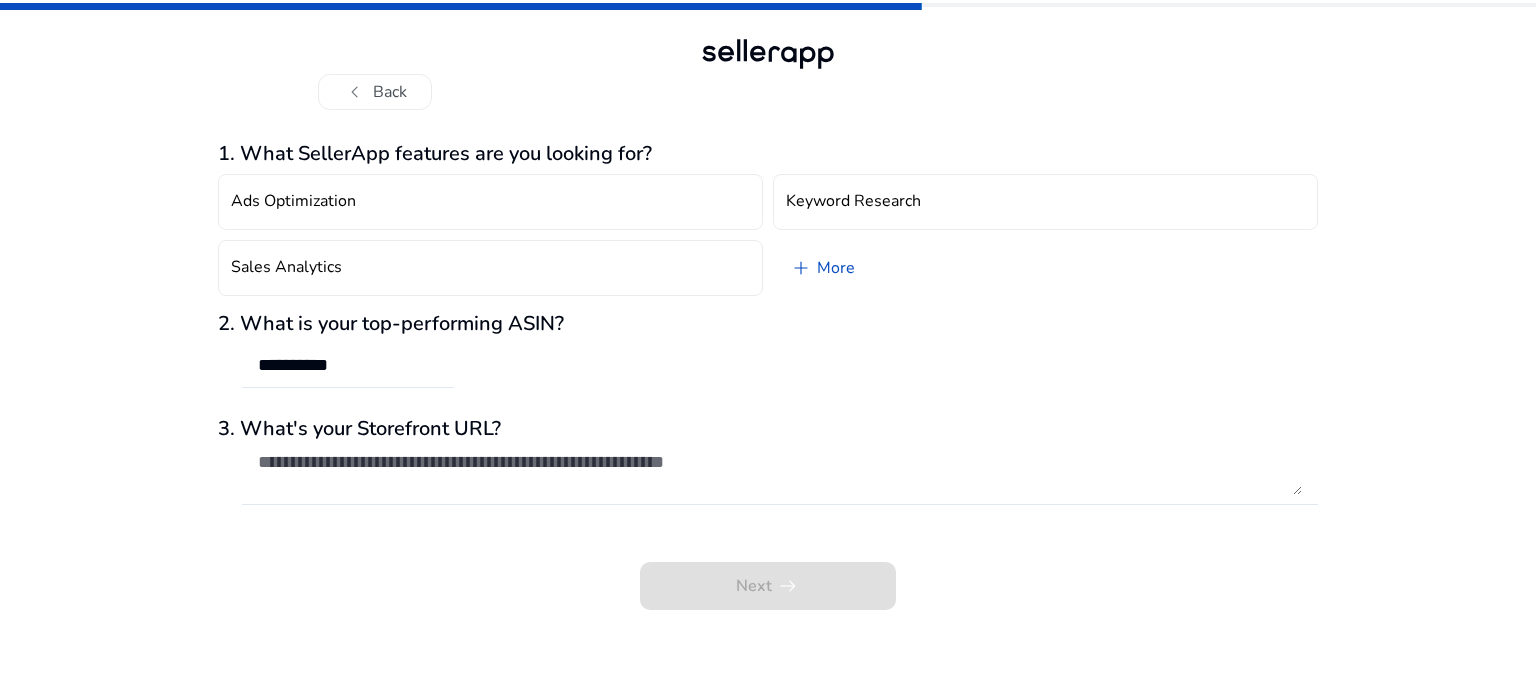 click on "Next   arrow_right_alt" 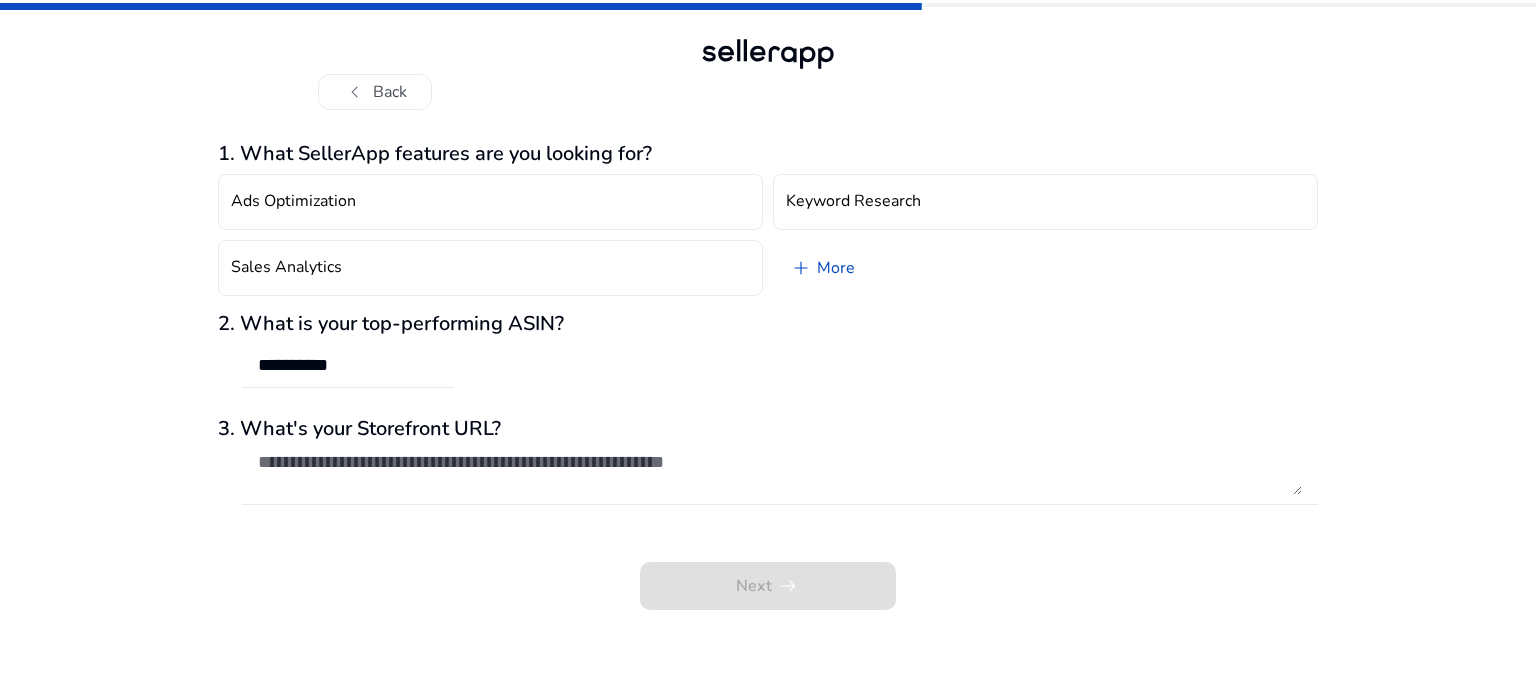 click at bounding box center (780, 473) 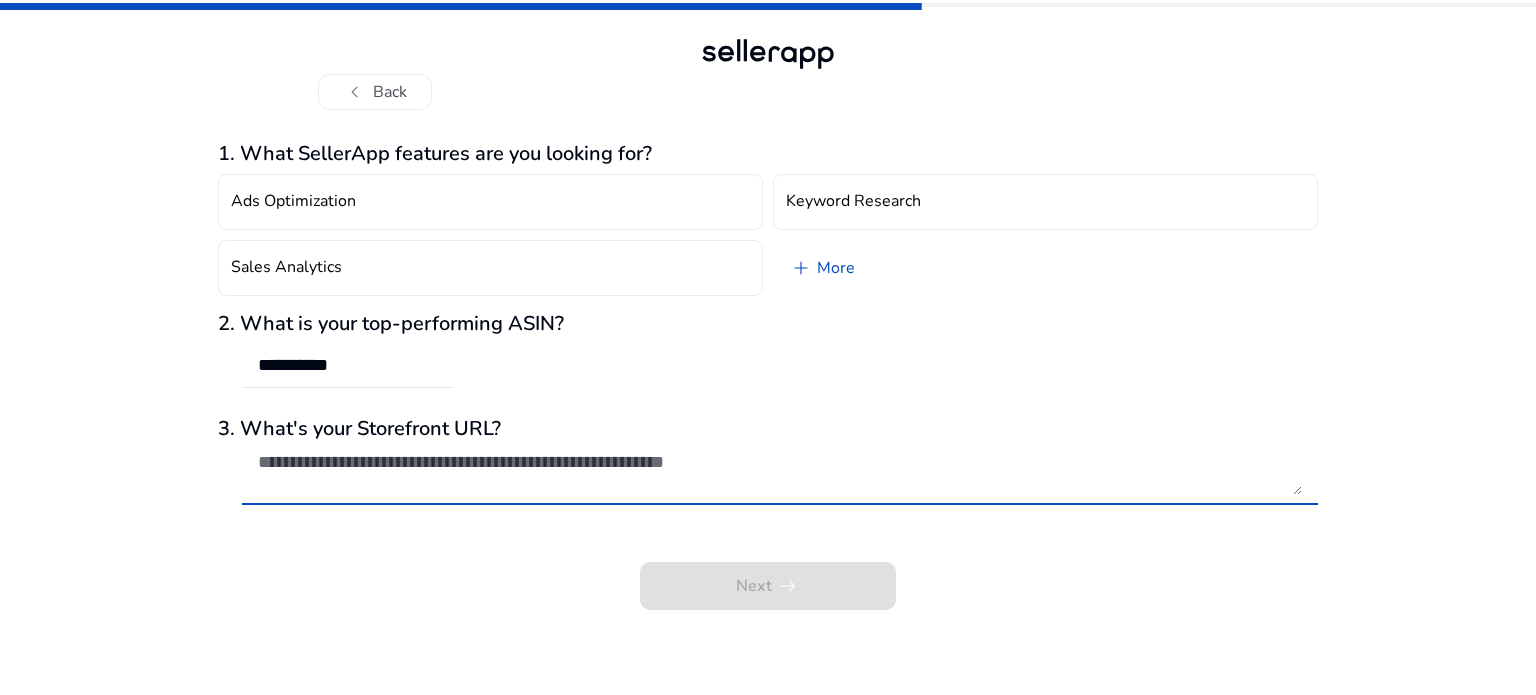 paste on "**********" 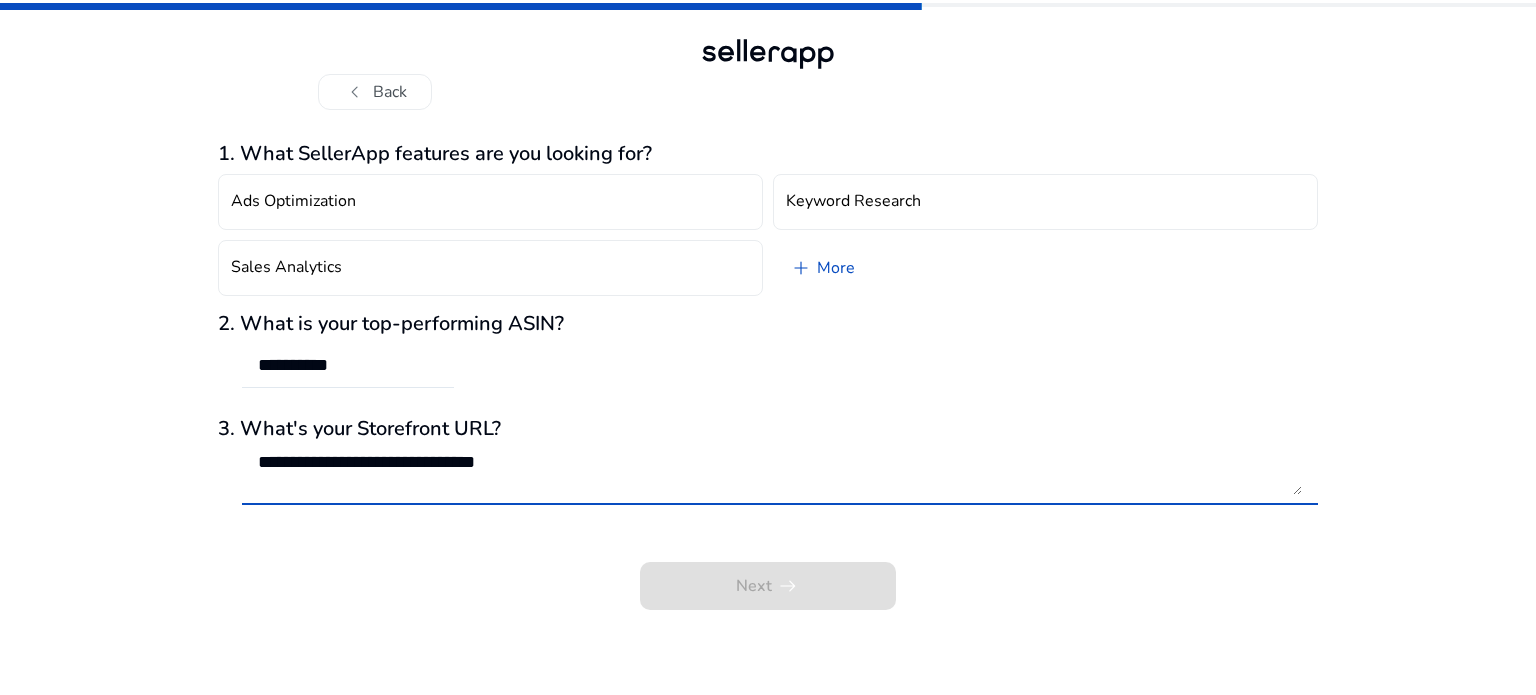type on "**********" 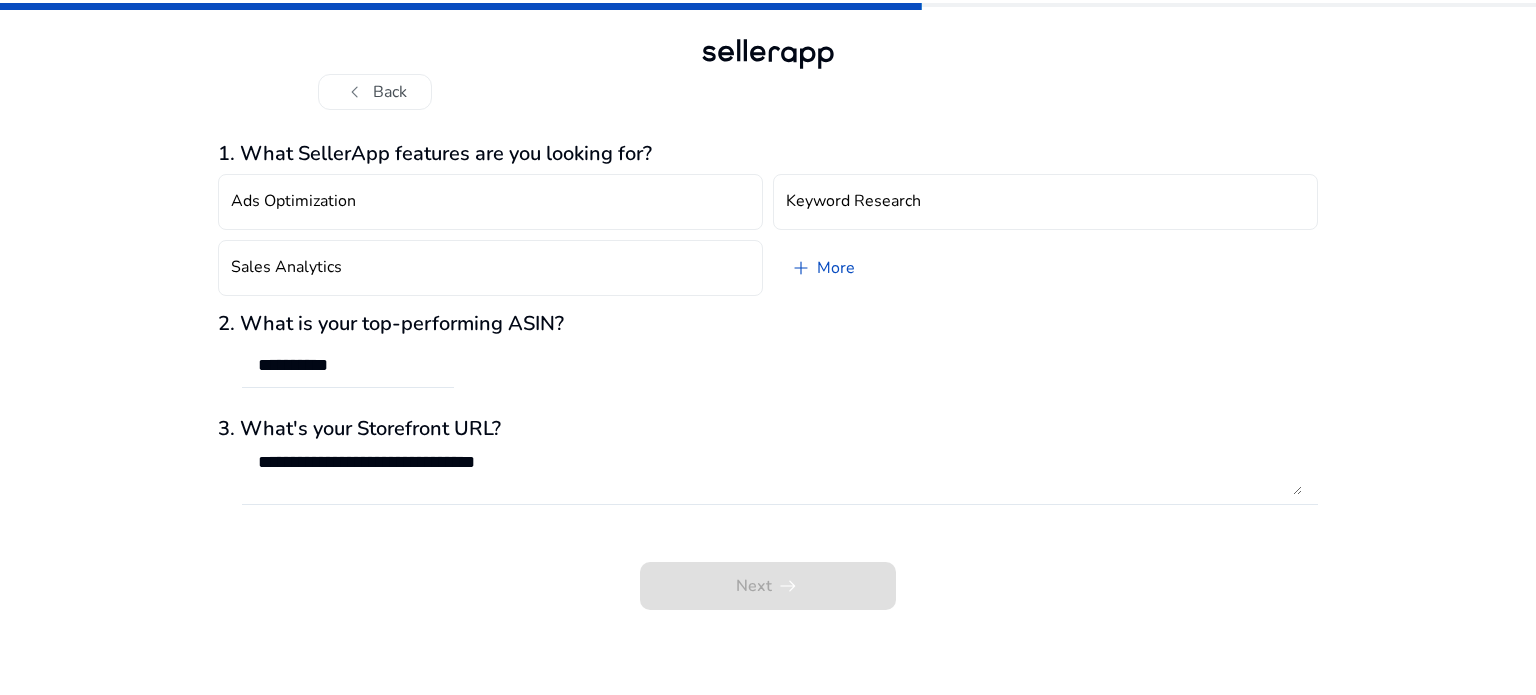 click on "Next   arrow_right_alt" 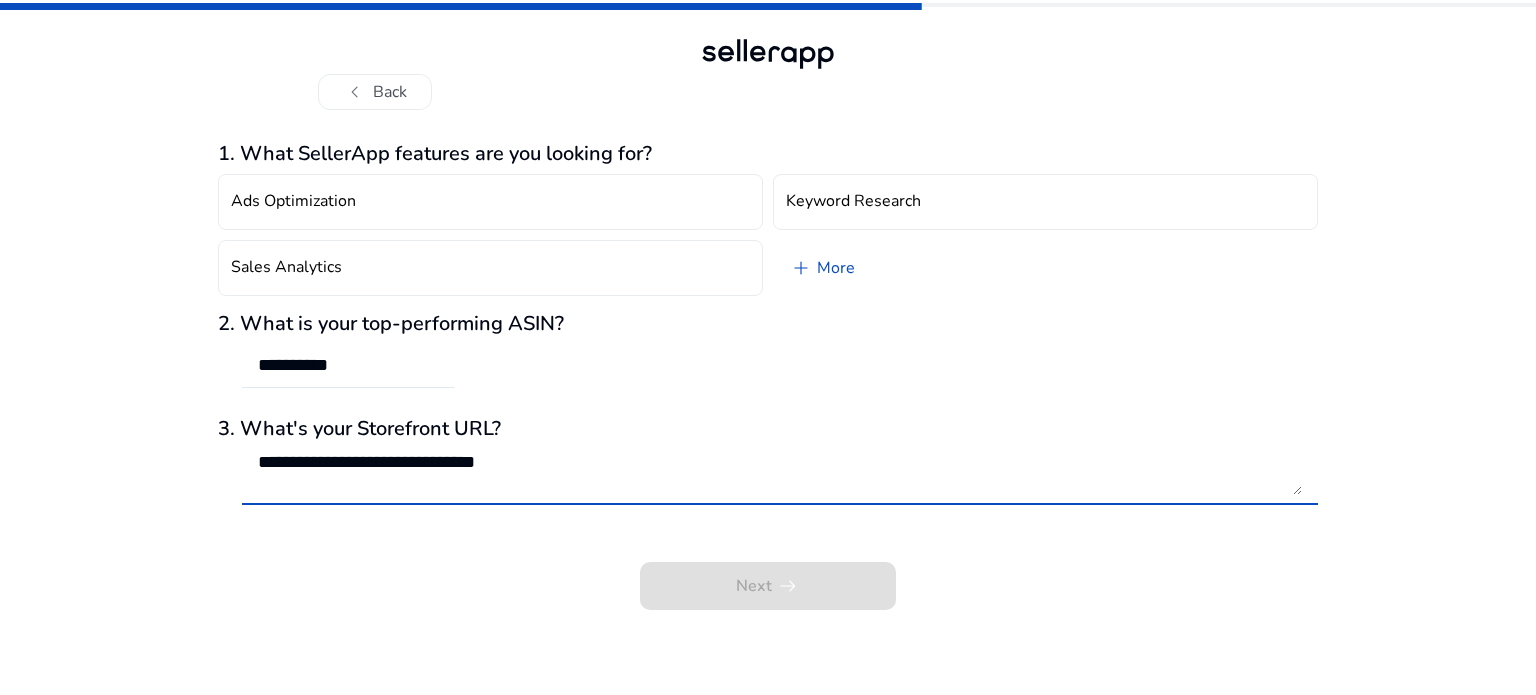 click on "**********" at bounding box center [780, 473] 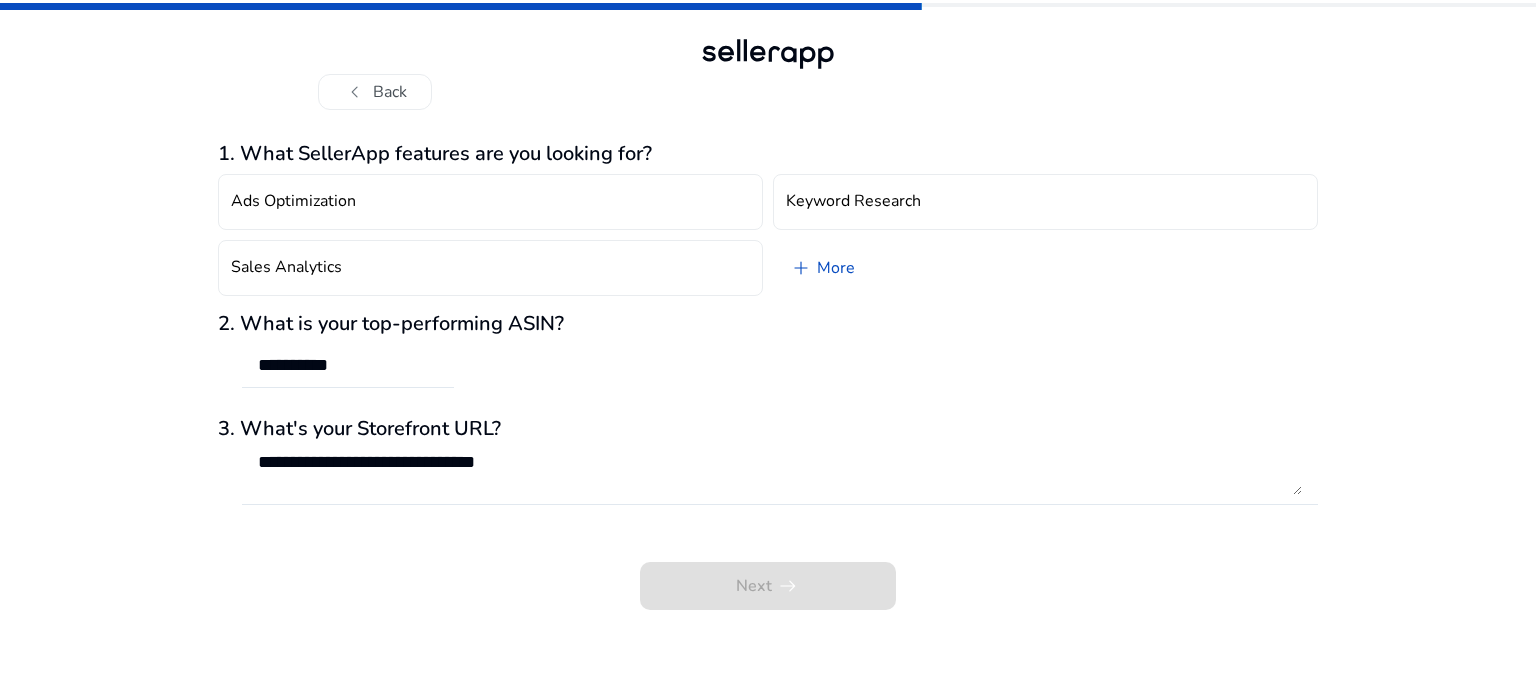 click on "**********" 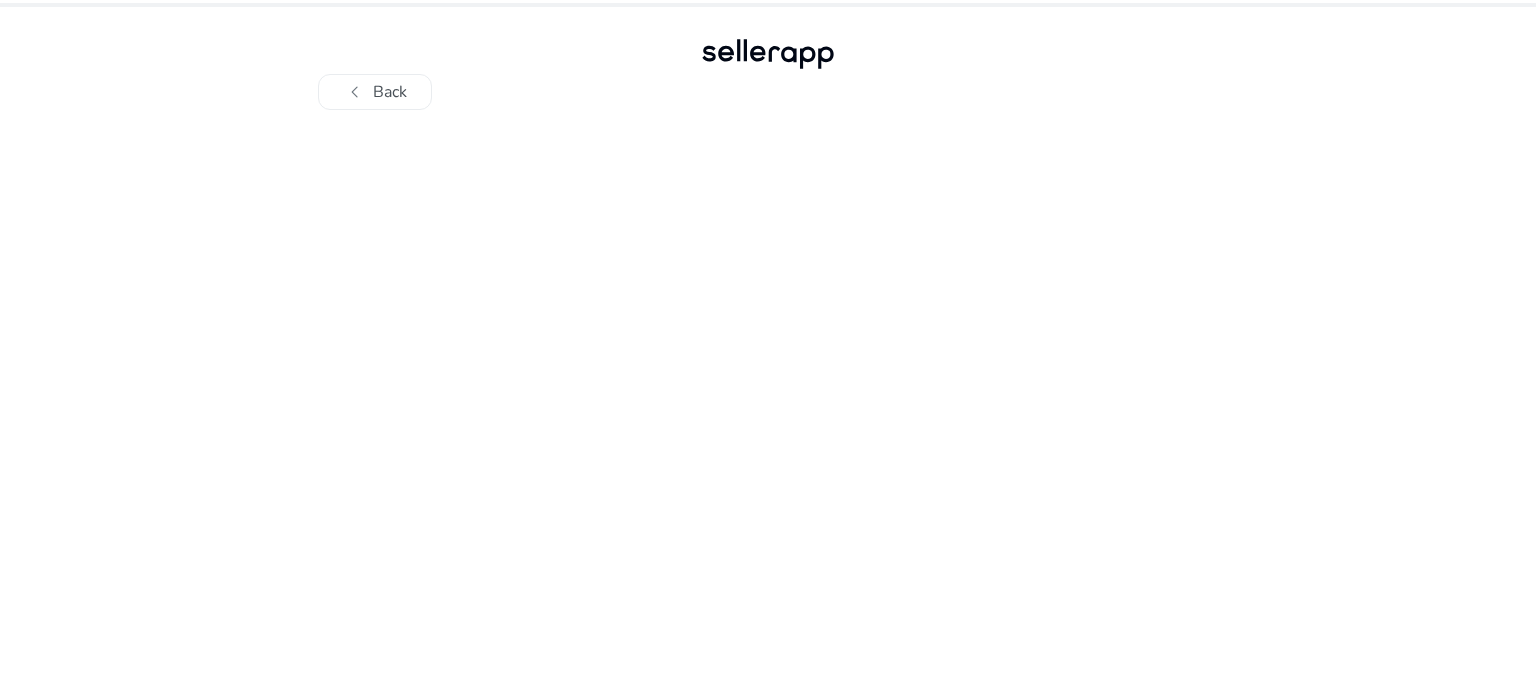 scroll, scrollTop: 0, scrollLeft: 0, axis: both 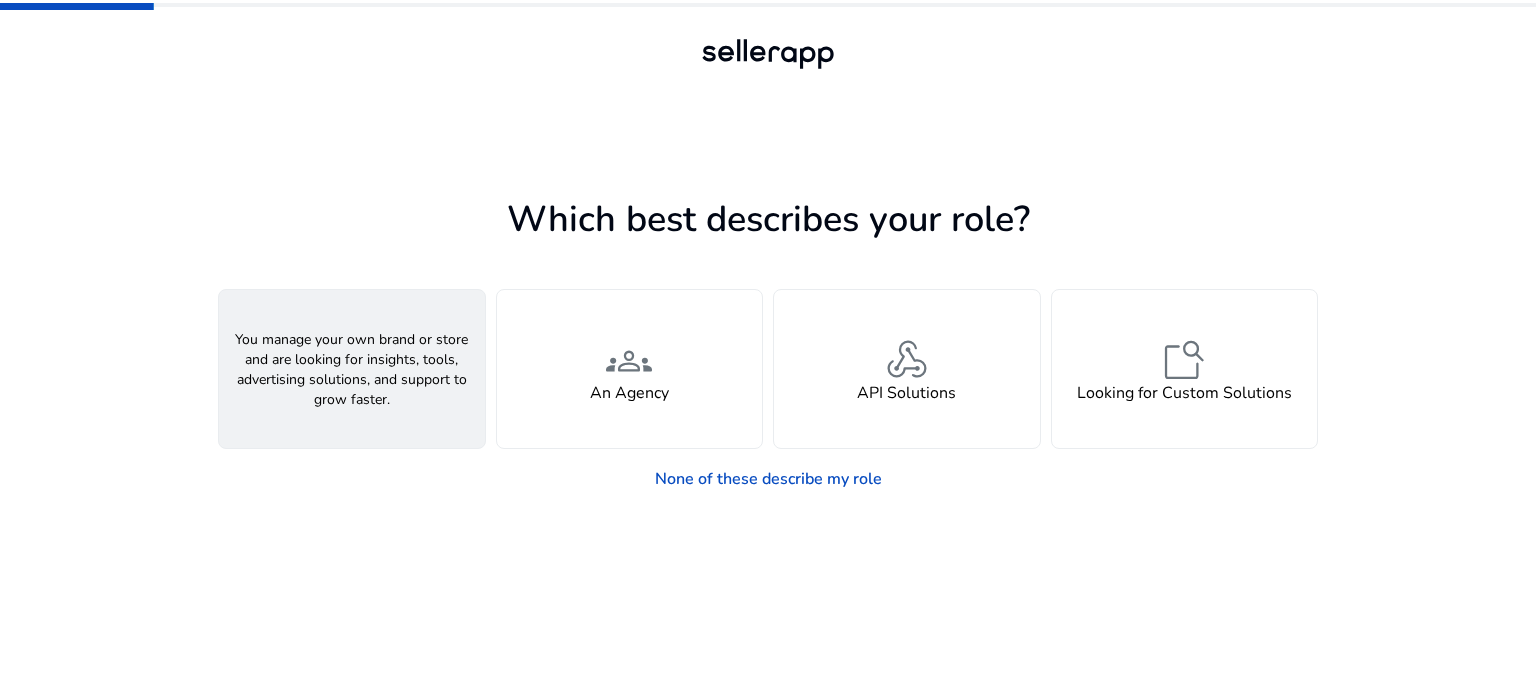 click on "person  A Seller" 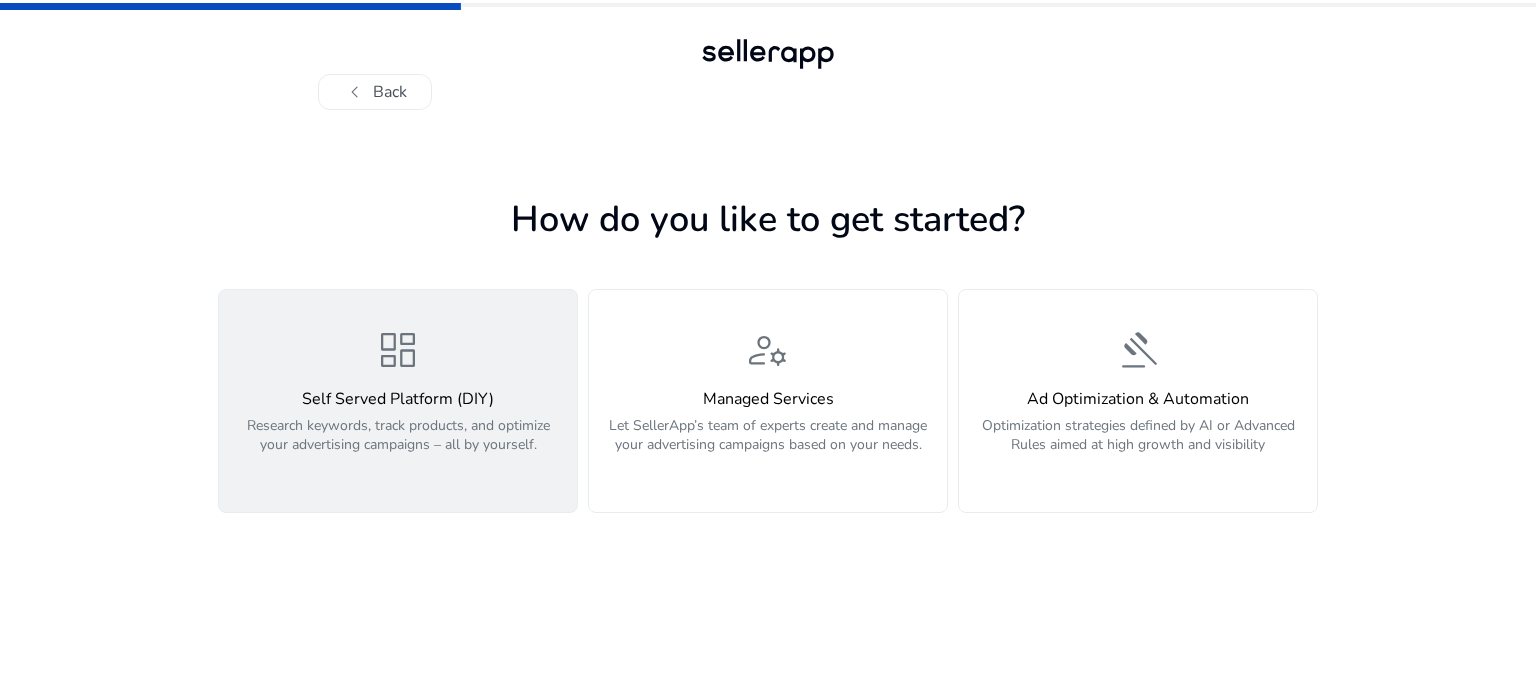 click on "dashboard" 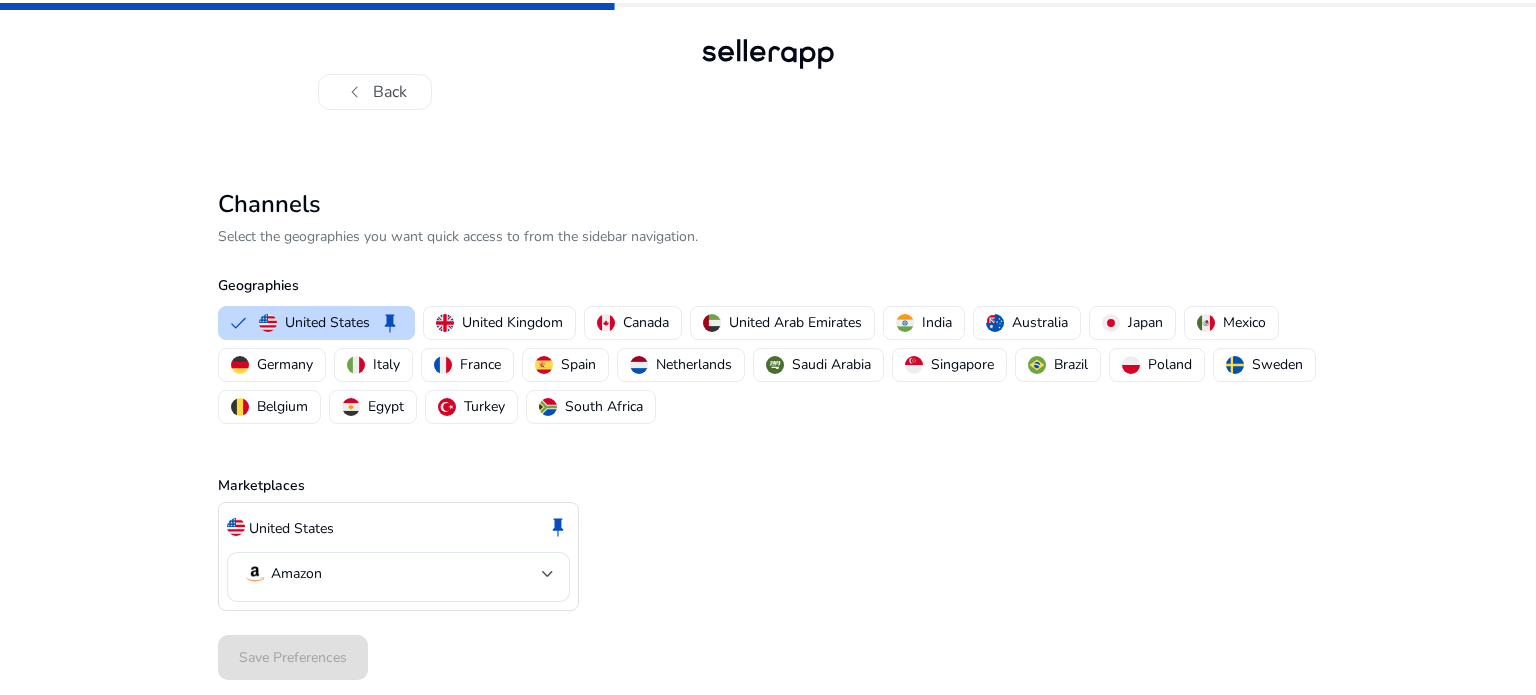 click on "United States  keep   Amazon" 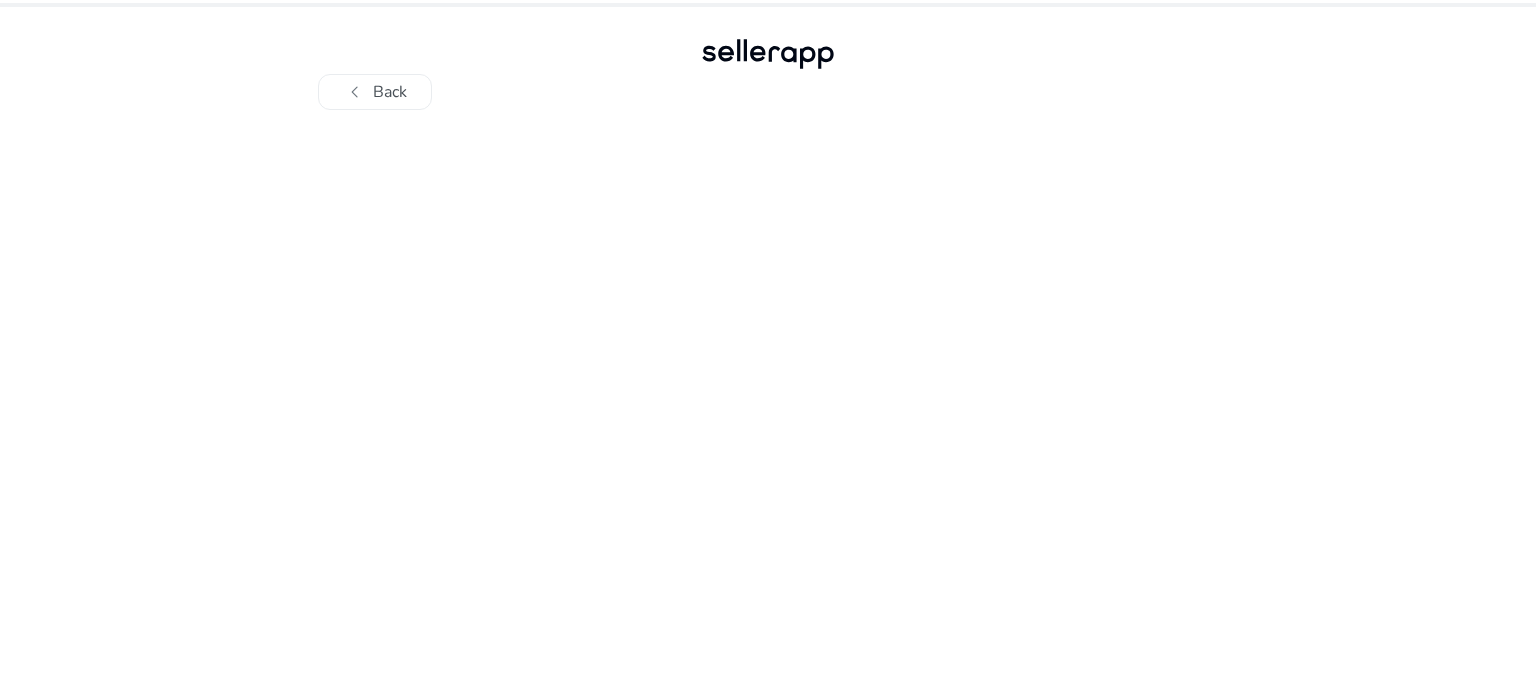 scroll, scrollTop: 0, scrollLeft: 0, axis: both 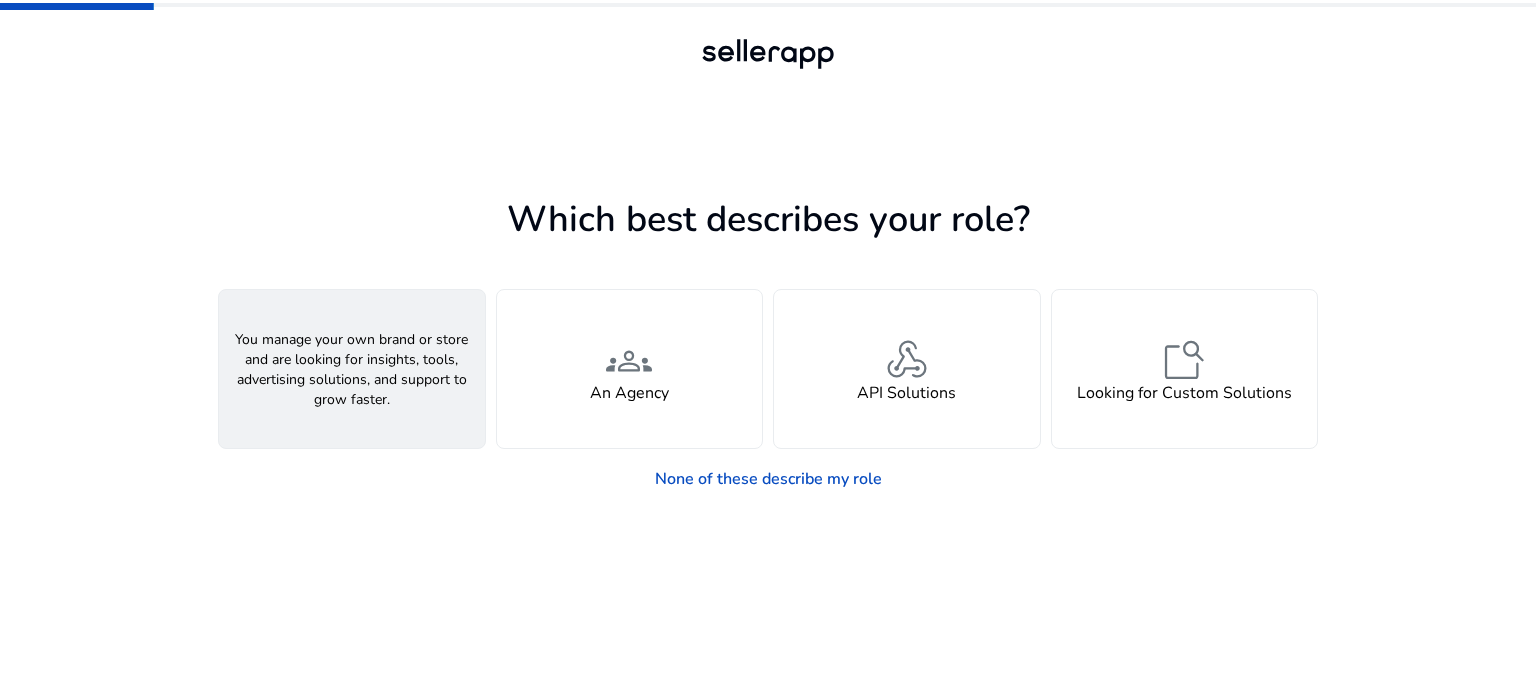 click on "person  A Seller" 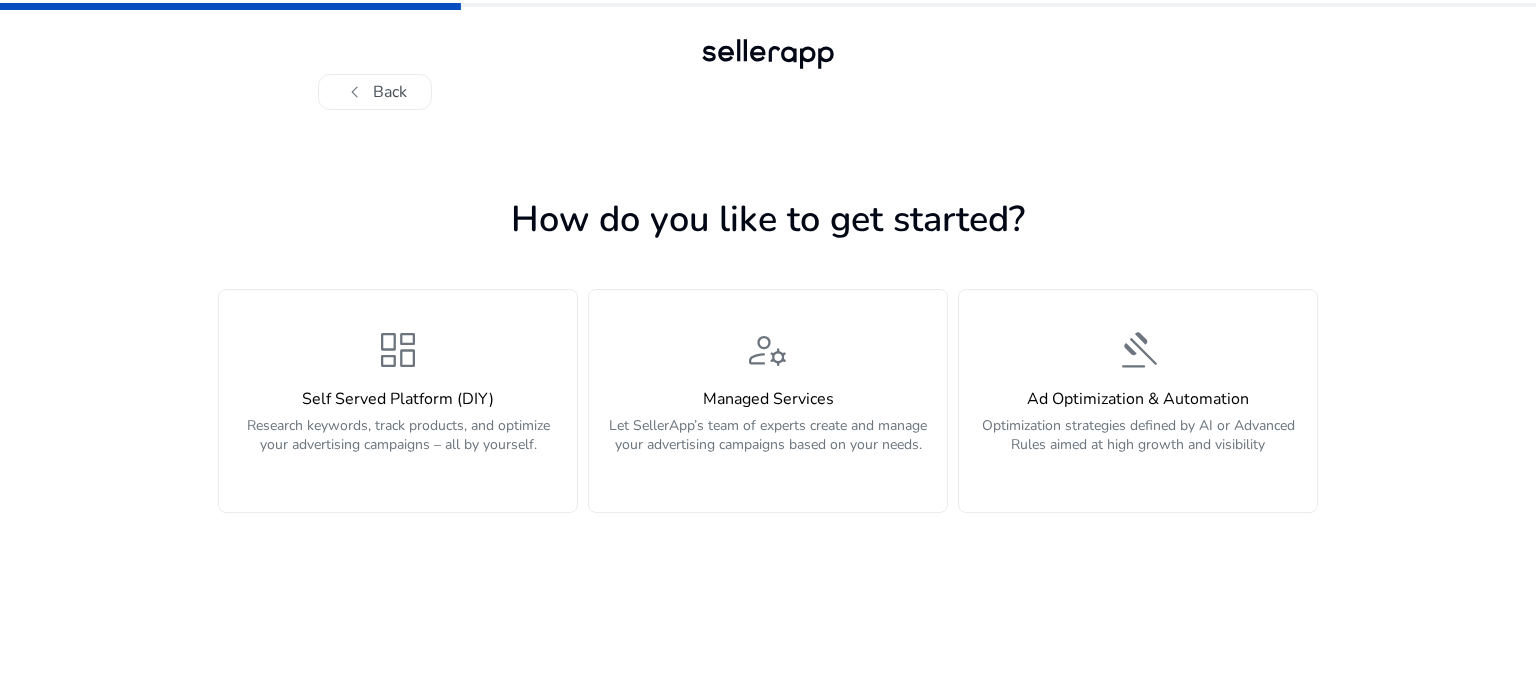 click on "dashboard" 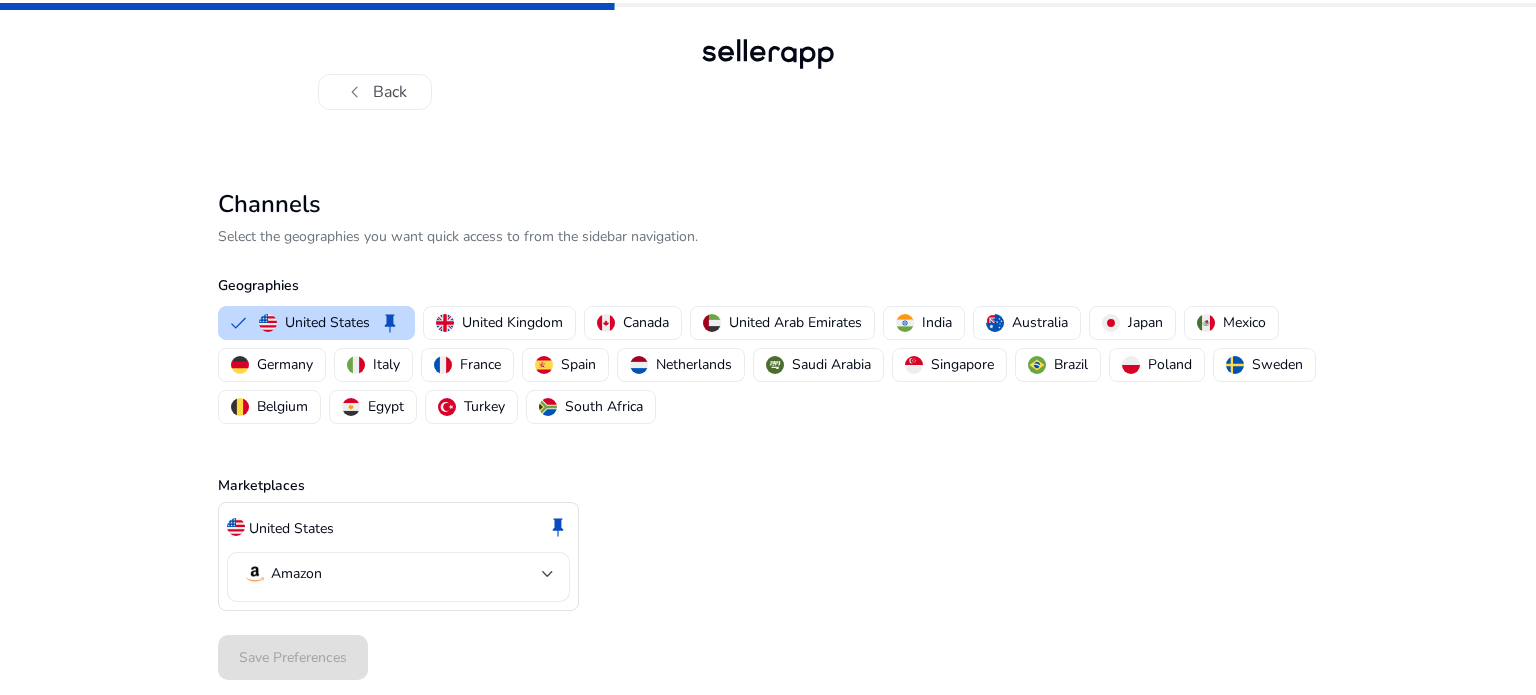 click at bounding box center (548, 574) 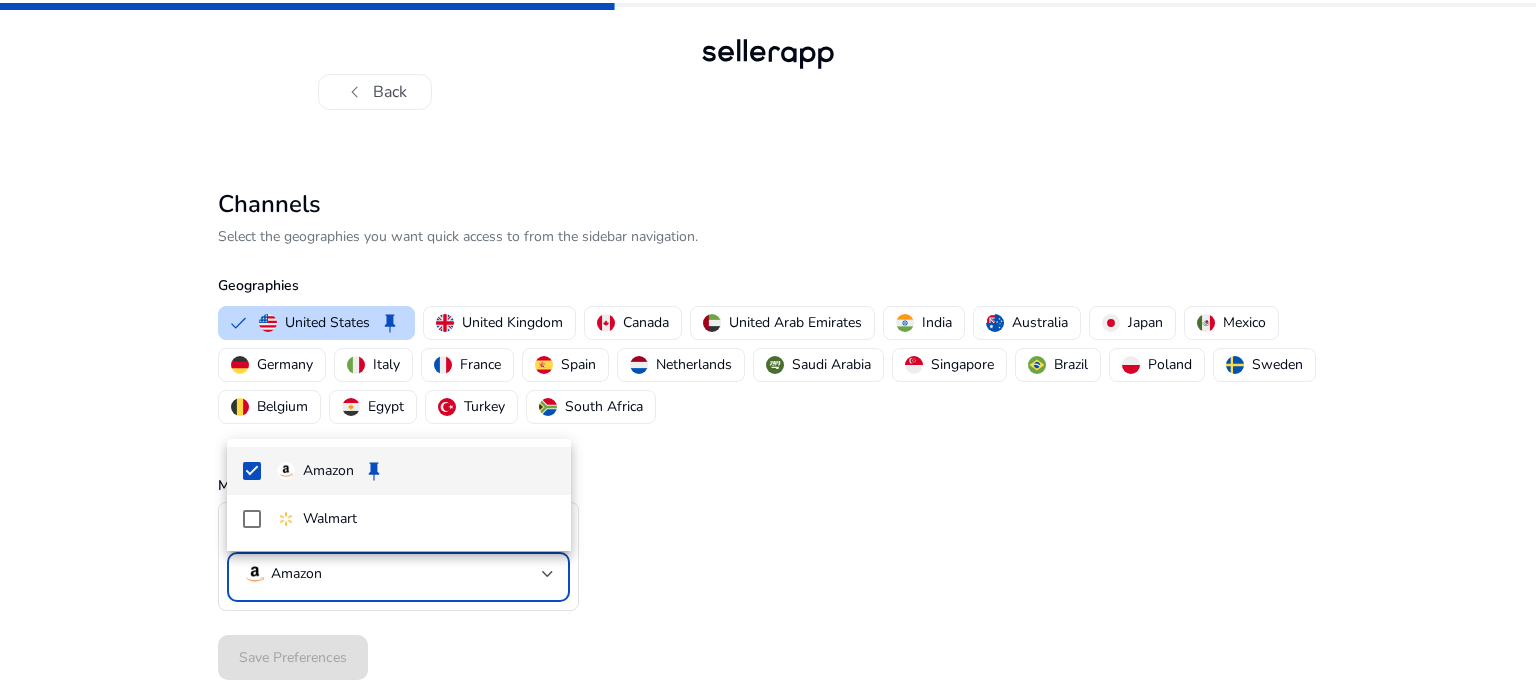 click at bounding box center [768, 347] 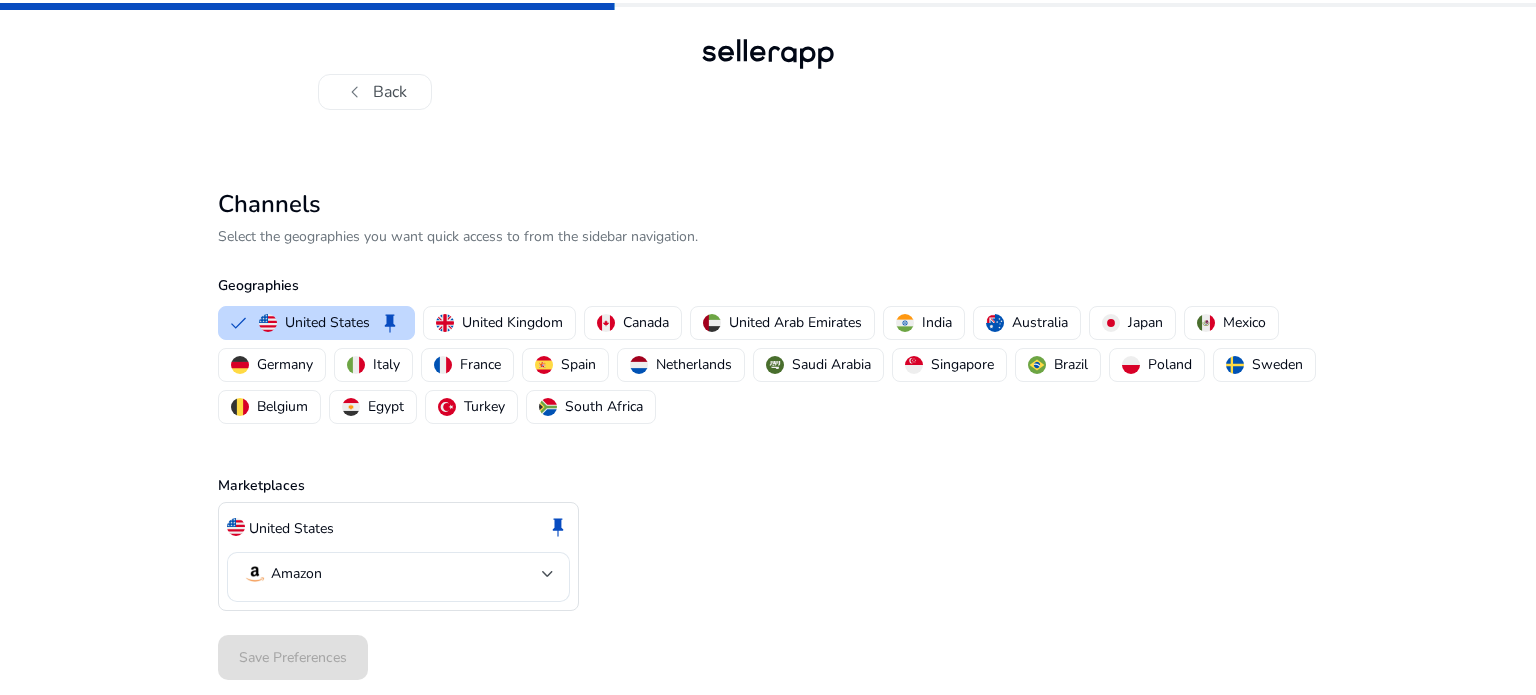 click on "Save Preferences" 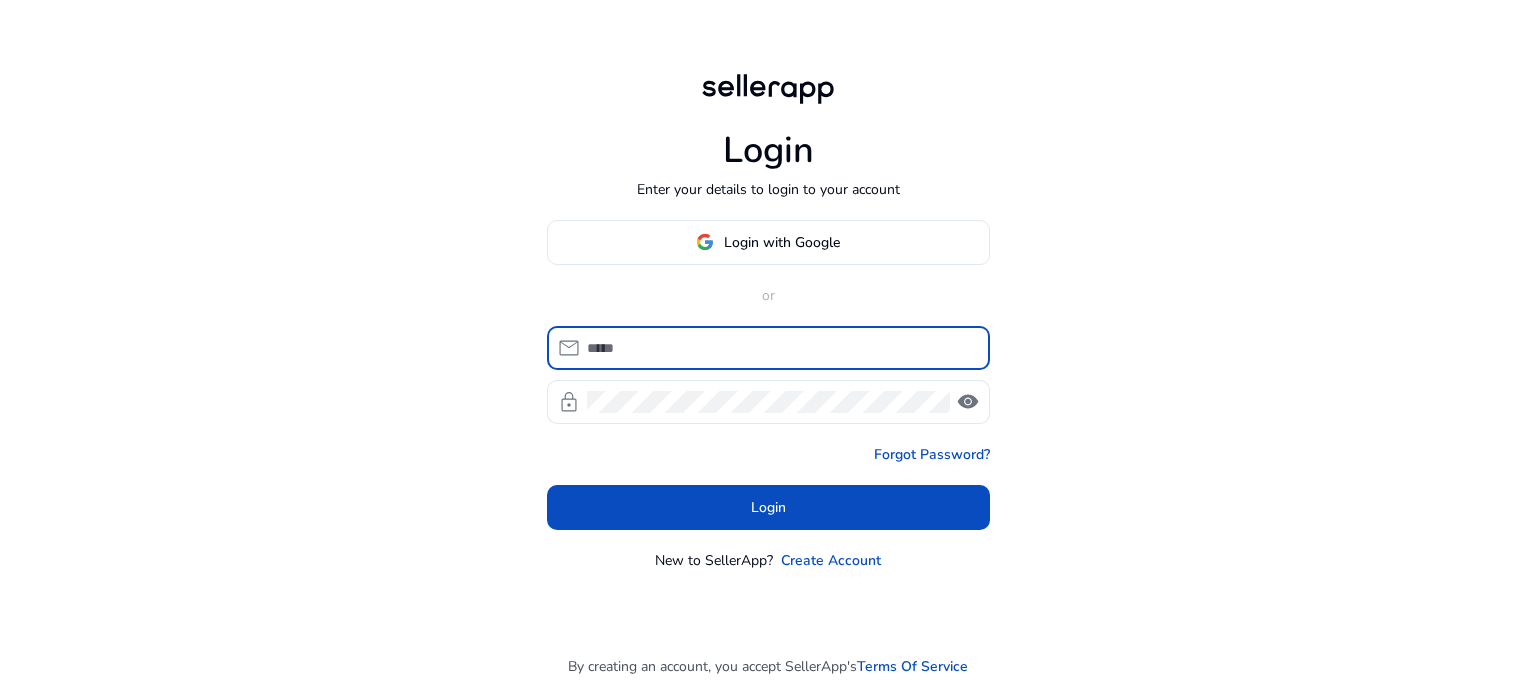 scroll, scrollTop: 0, scrollLeft: 0, axis: both 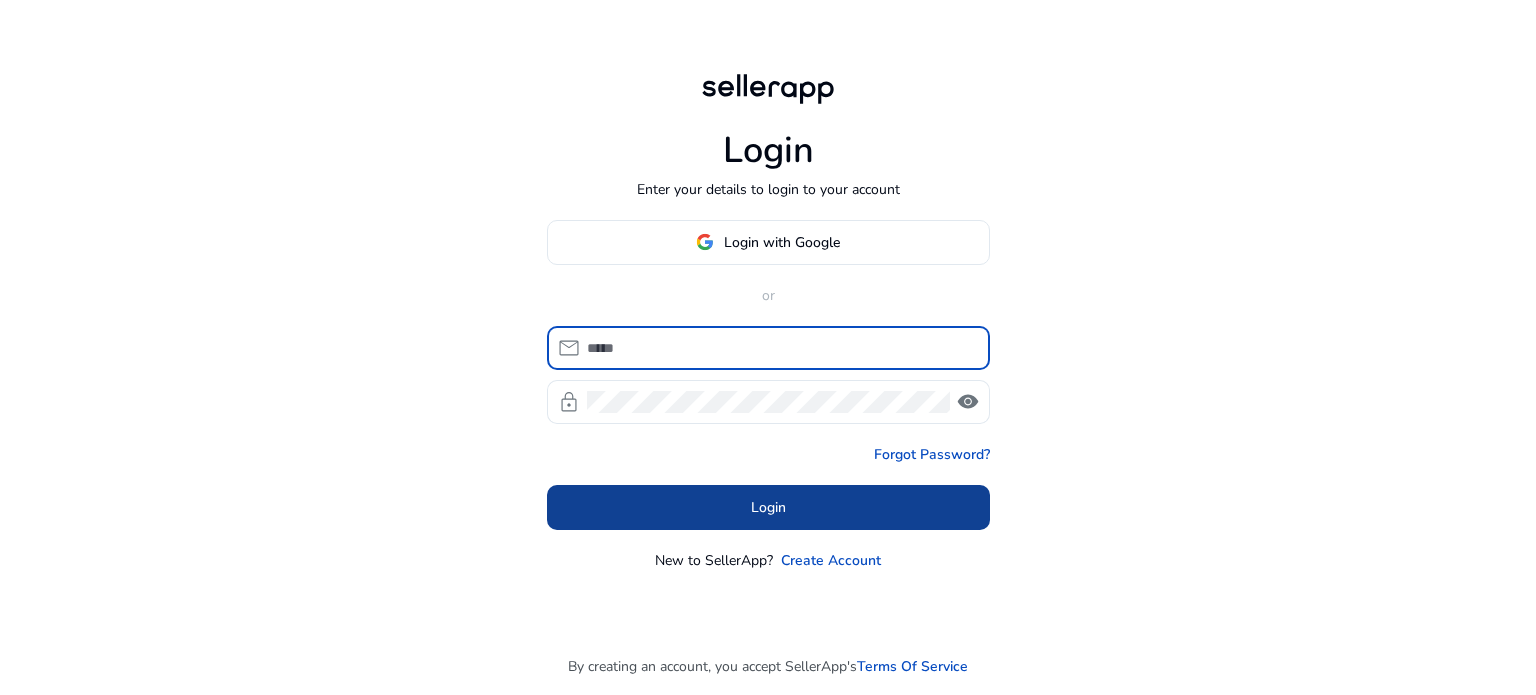 type on "**********" 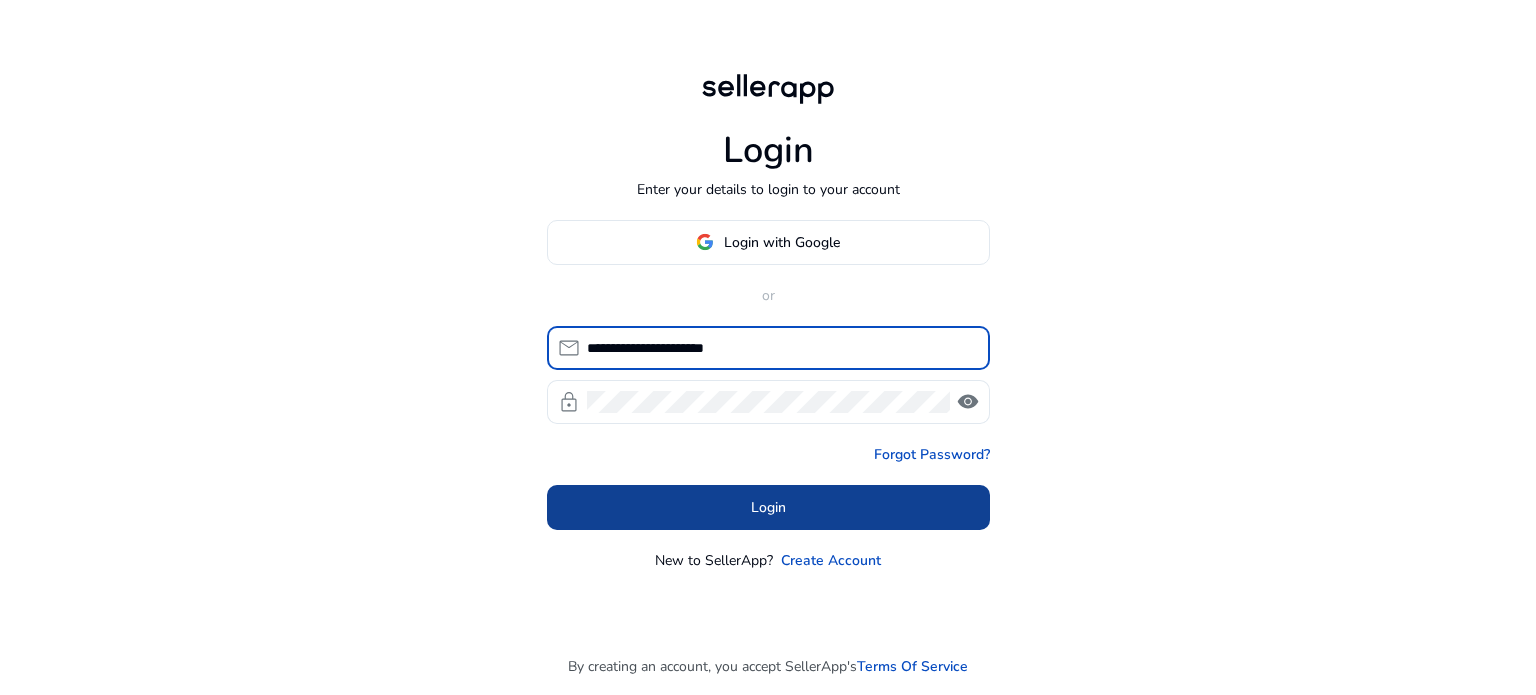 click at bounding box center (768, 507) 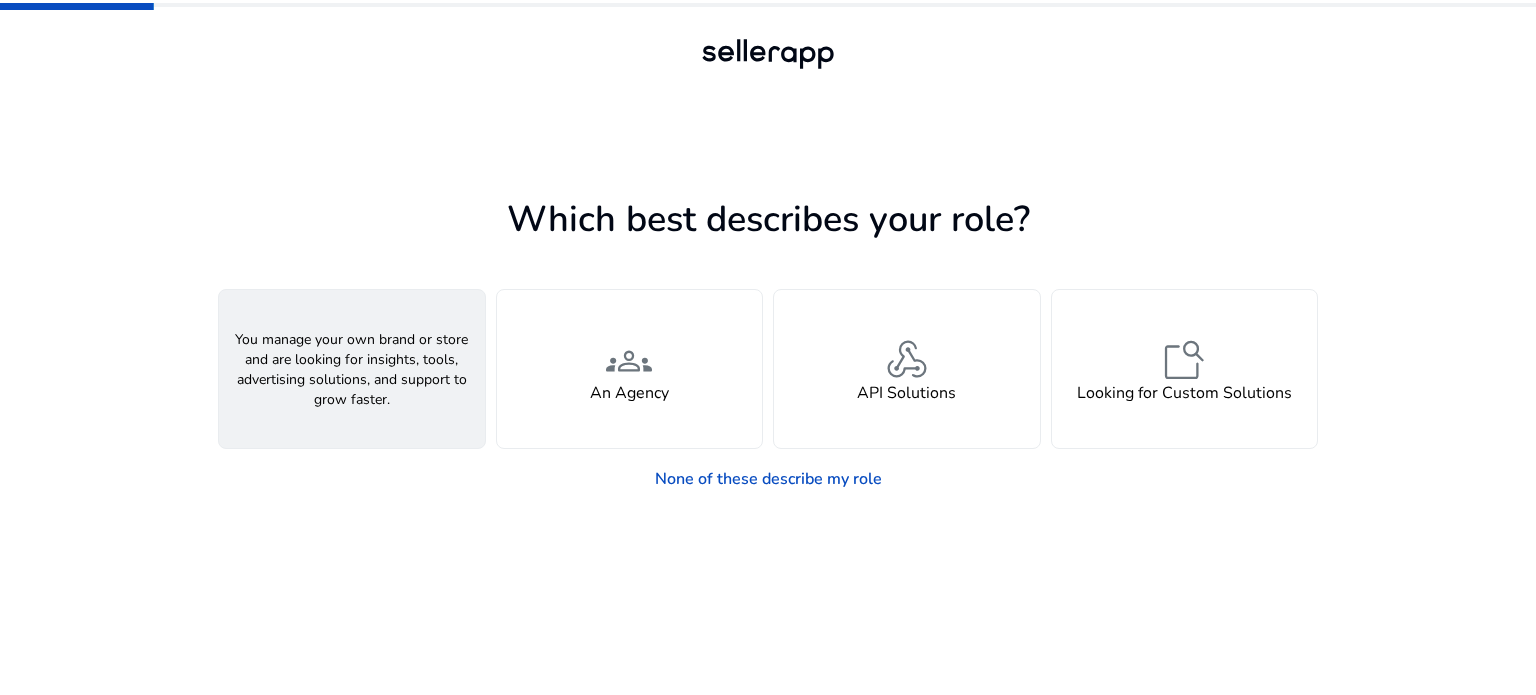 click on "person" 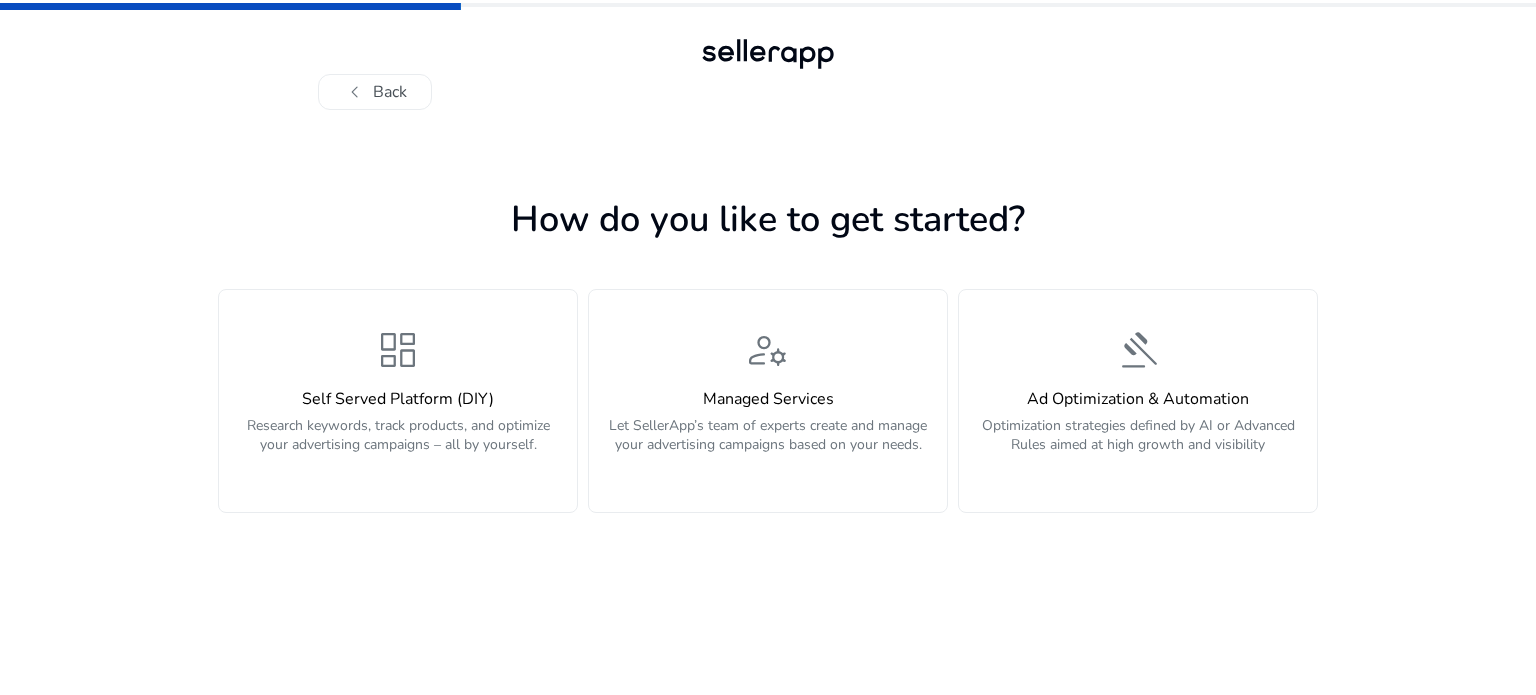 click on "dashboard  Self Served Platform (DIY)  Research keywords, track products, and optimize your advertising campaigns – all by yourself." 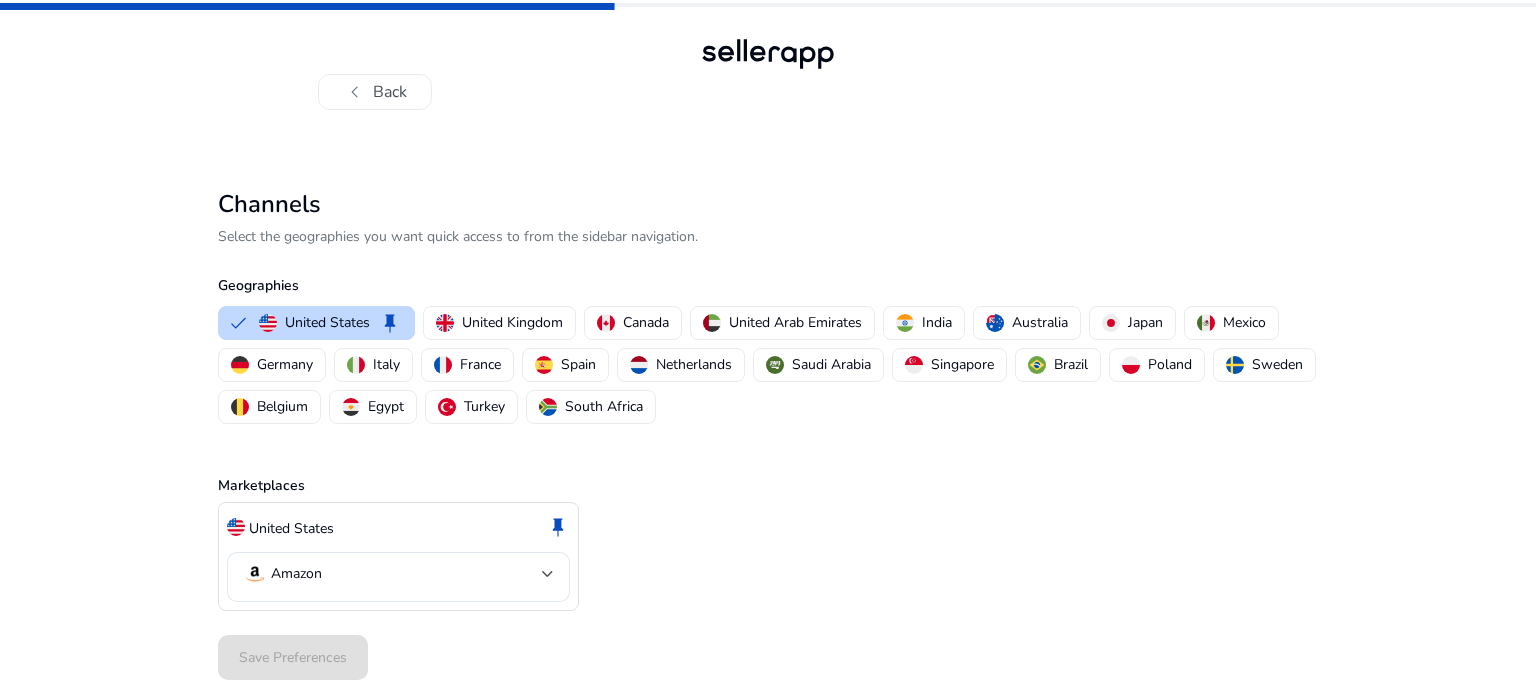 click on "United States  keep   Amazon" 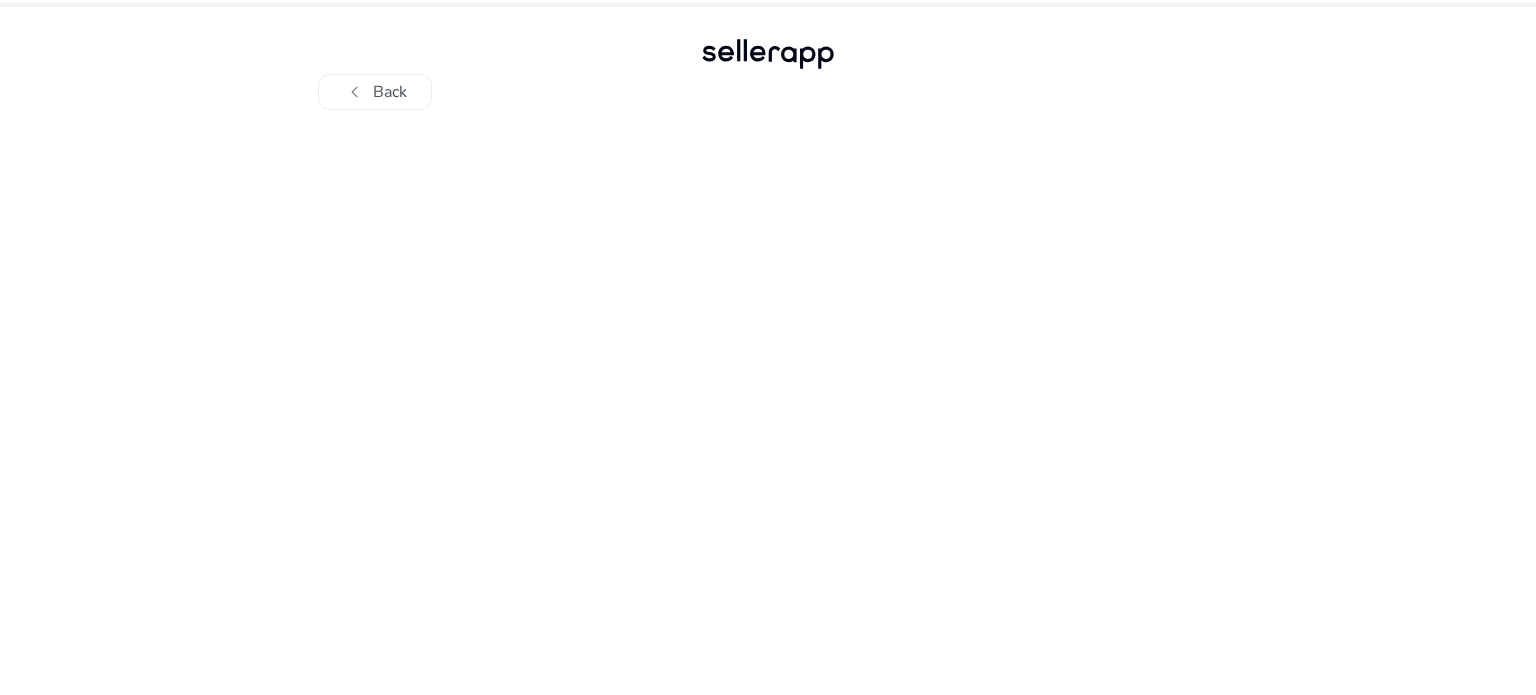 scroll, scrollTop: 0, scrollLeft: 0, axis: both 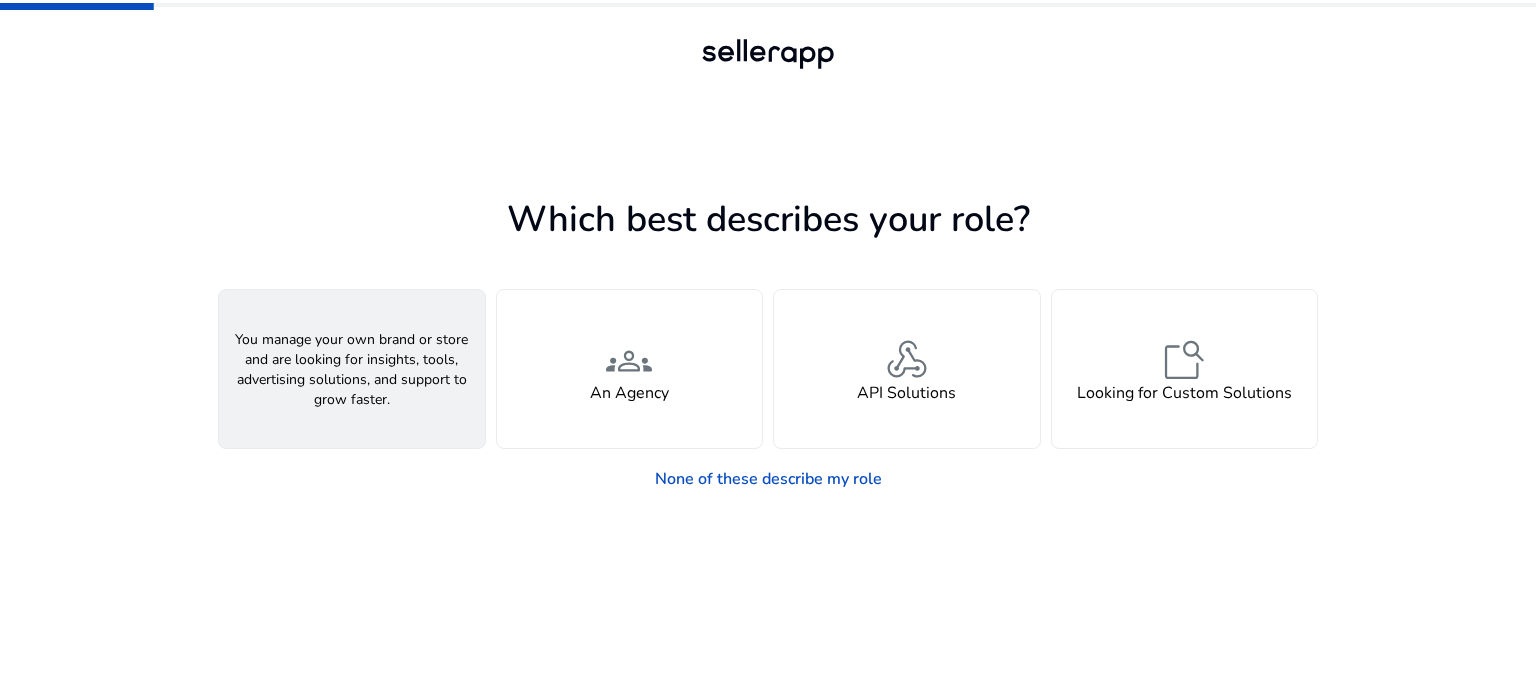 click on "person" 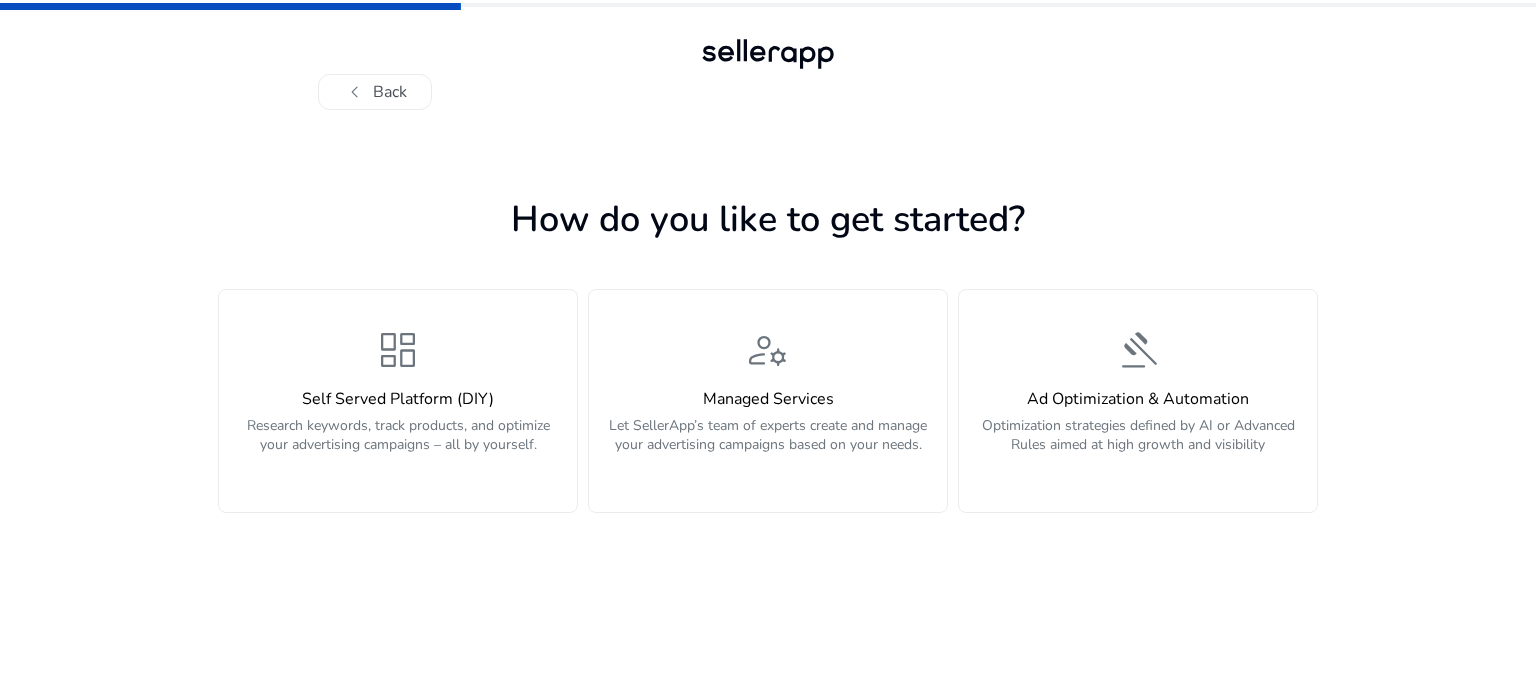 click on "dashboard  Self Served Platform (DIY)  Research keywords, track products, and optimize your advertising campaigns – all by yourself." 